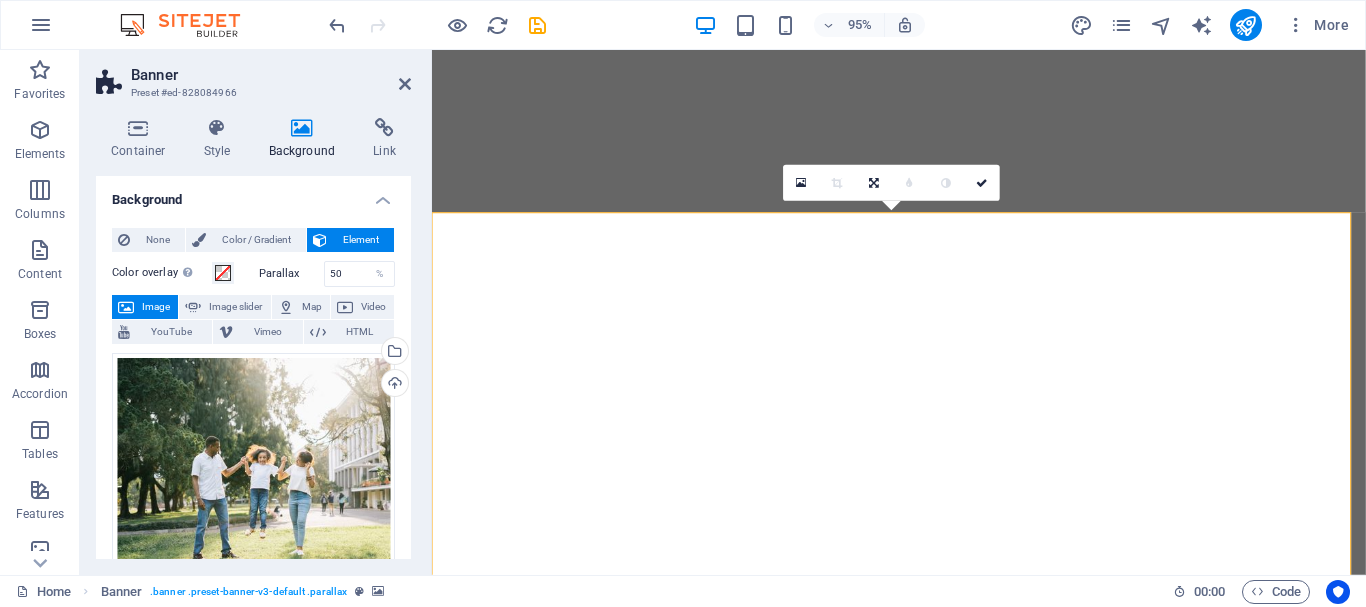 scroll, scrollTop: 0, scrollLeft: 0, axis: both 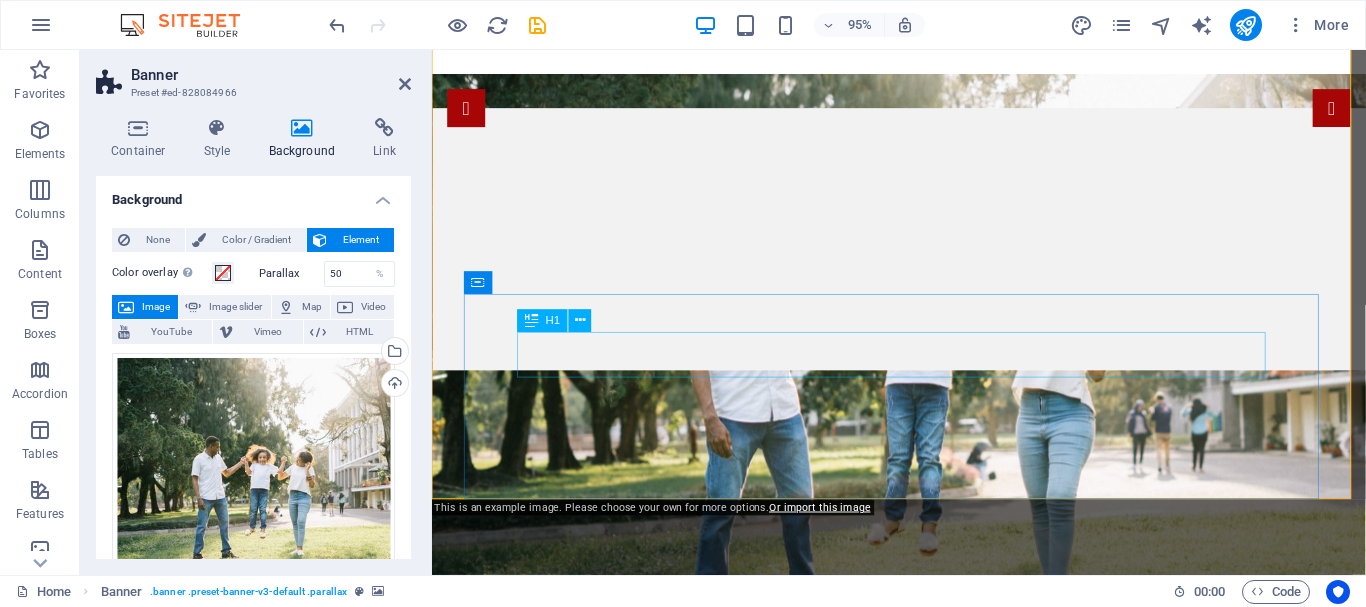 click on "constantlyloved.org  – Your Insurance" at bounding box center [924, 955] 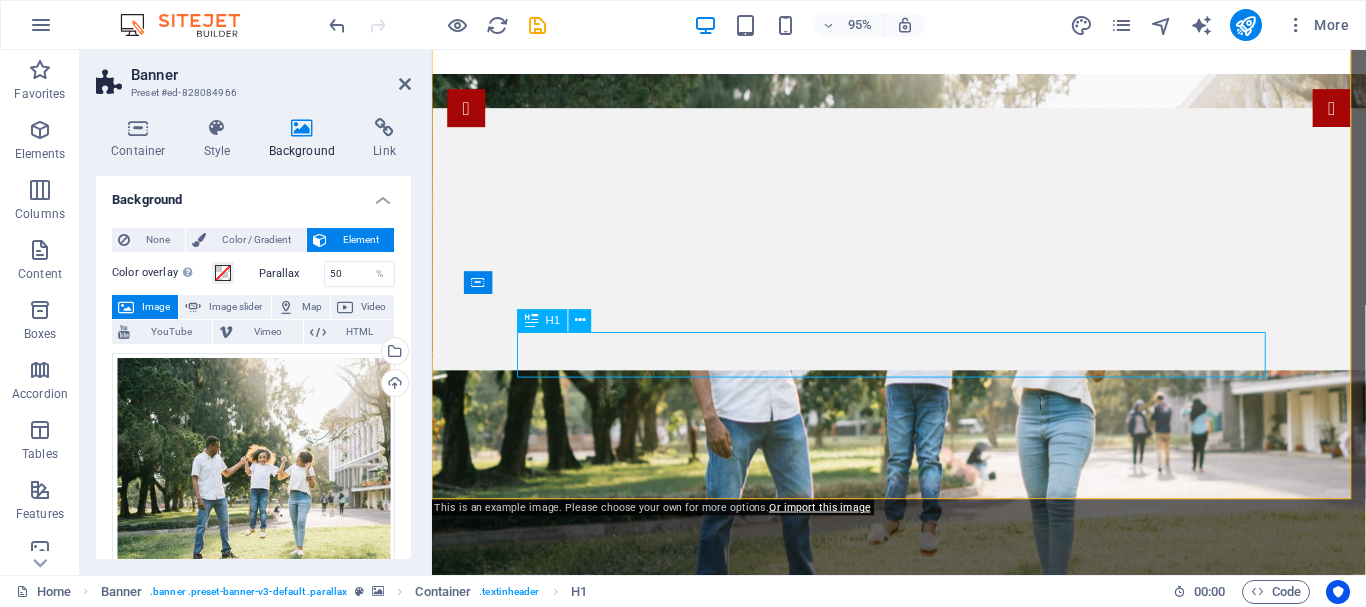 click on "constantlyloved.org  – Your Insurance" at bounding box center [924, 955] 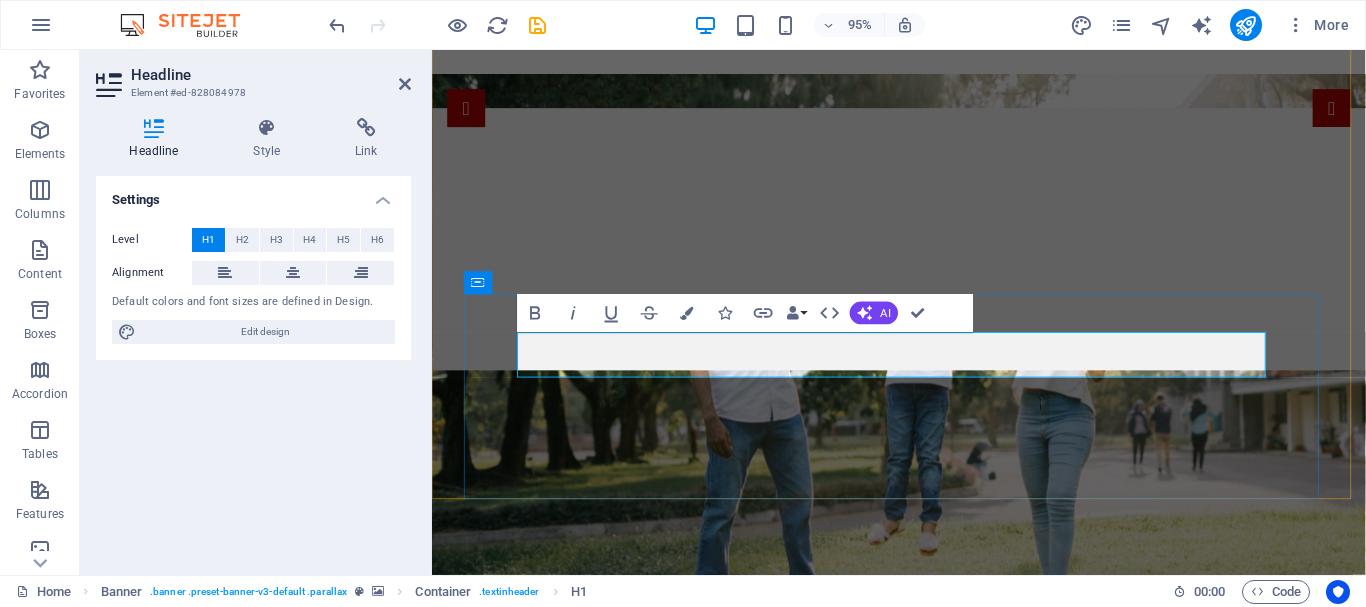 click on "constantlyloved.org  – Your Insurance" at bounding box center [923, 954] 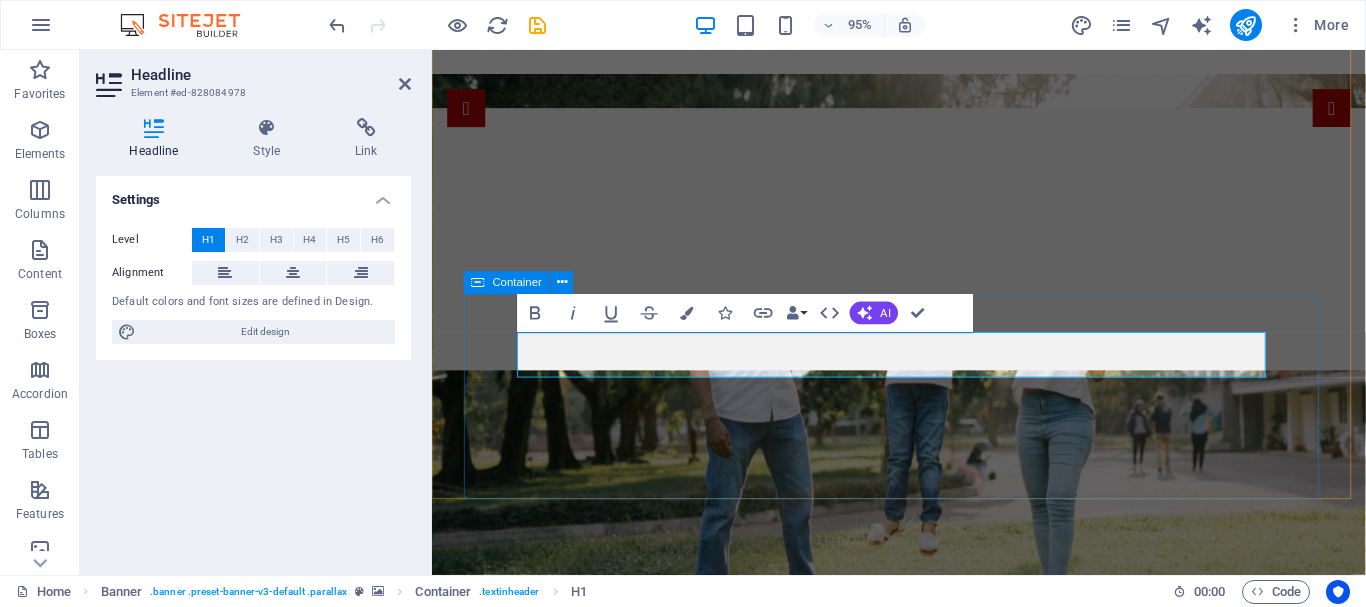 click on "constantlyloved.org Lorem ipsum dolor sit amet consetetur sadiping elitr, sed diam nonumy eirmod temor invidunt labore." at bounding box center [924, 999] 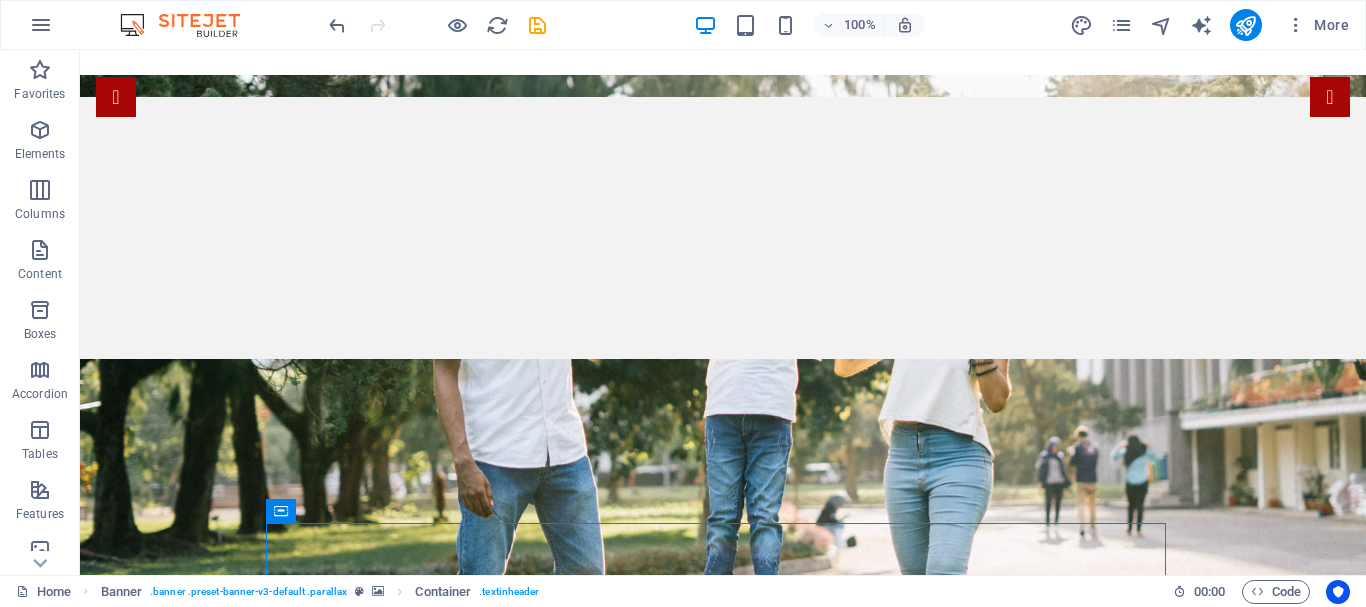 scroll, scrollTop: 0, scrollLeft: 0, axis: both 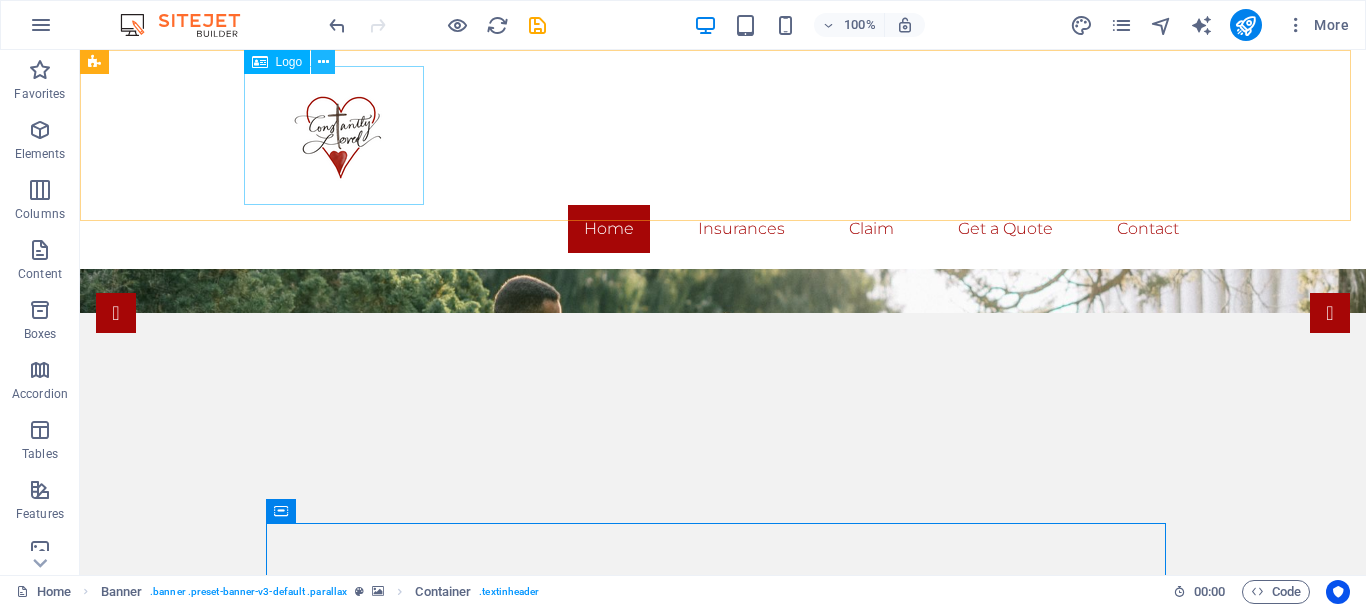 click at bounding box center [323, 62] 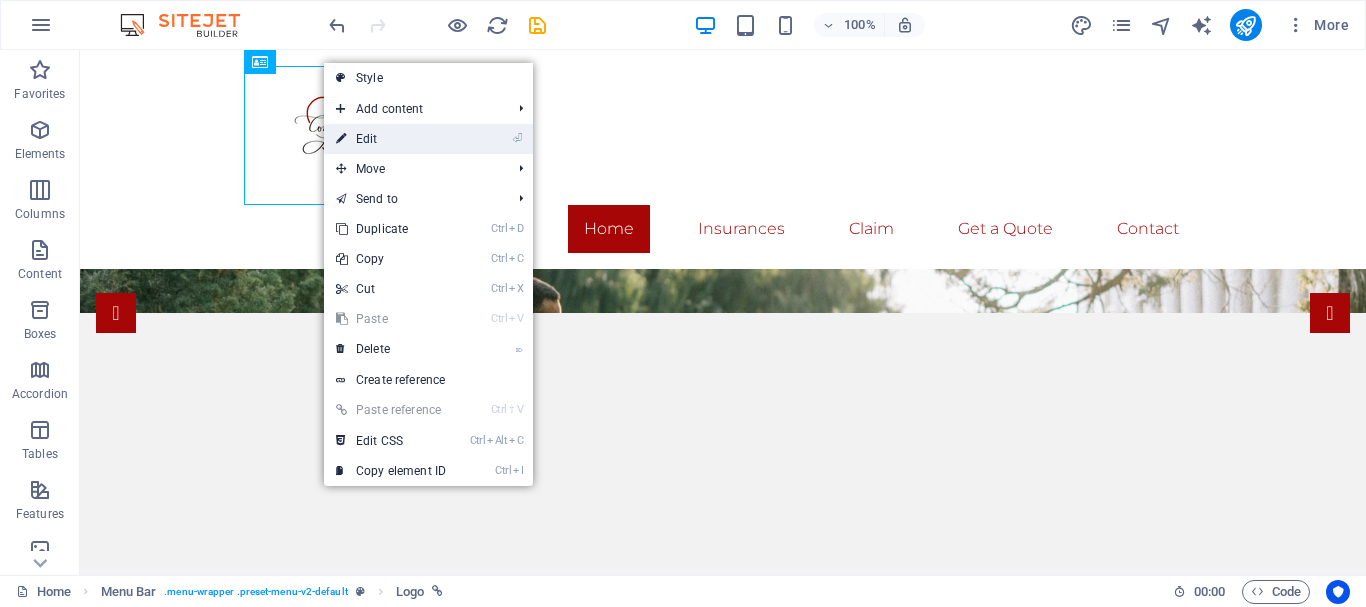 click on "⏎  Edit" at bounding box center (391, 139) 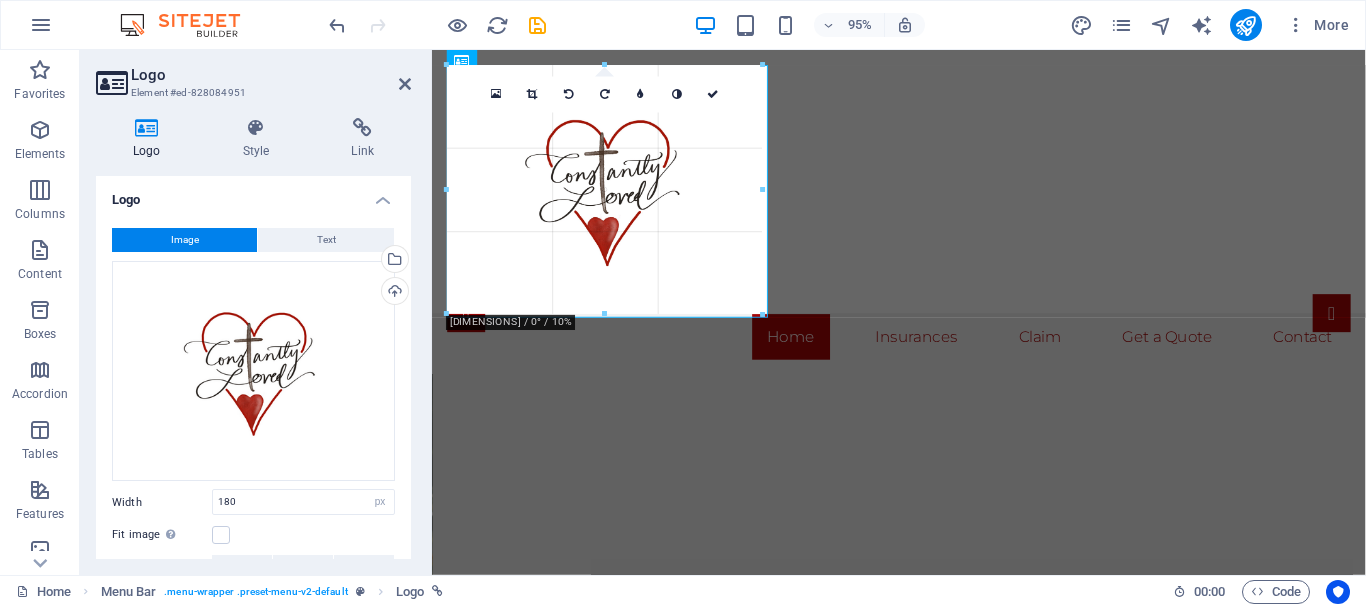 drag, startPoint x: 620, startPoint y: 198, endPoint x: 725, endPoint y: 326, distance: 165.55664 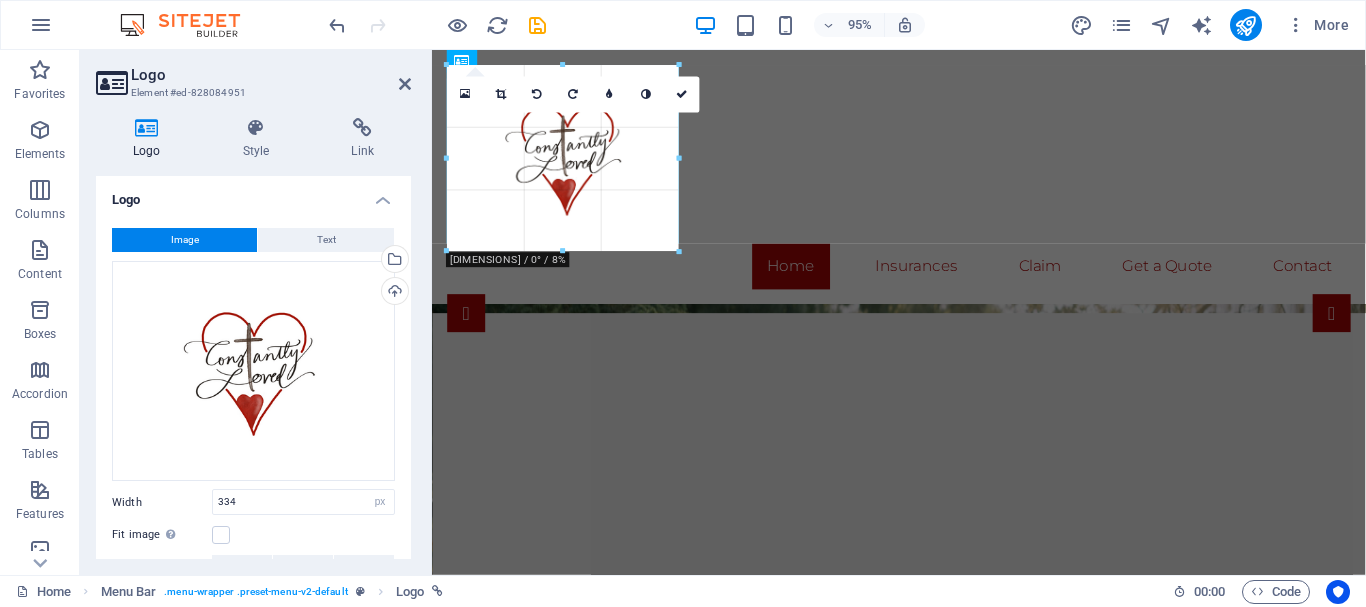 drag, startPoint x: 759, startPoint y: 67, endPoint x: 659, endPoint y: 137, distance: 122.06556 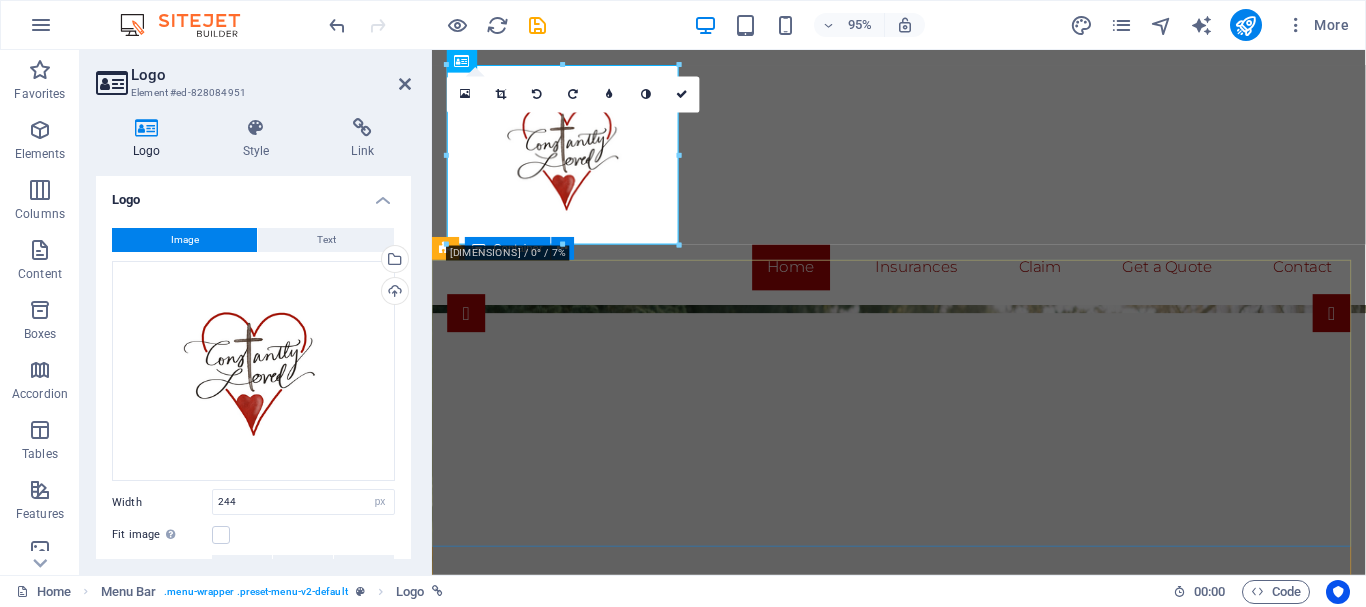 click on "Drop content here or  Add elements  Paste clipboard" at bounding box center [923, 1006] 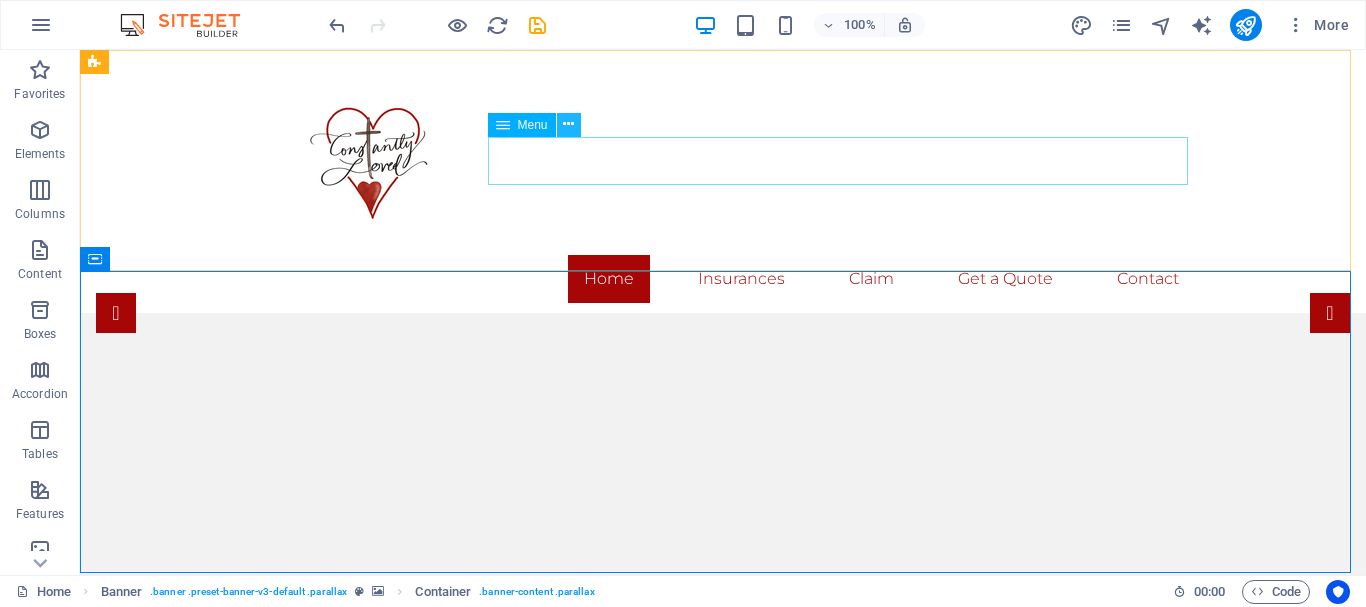 click at bounding box center [568, 124] 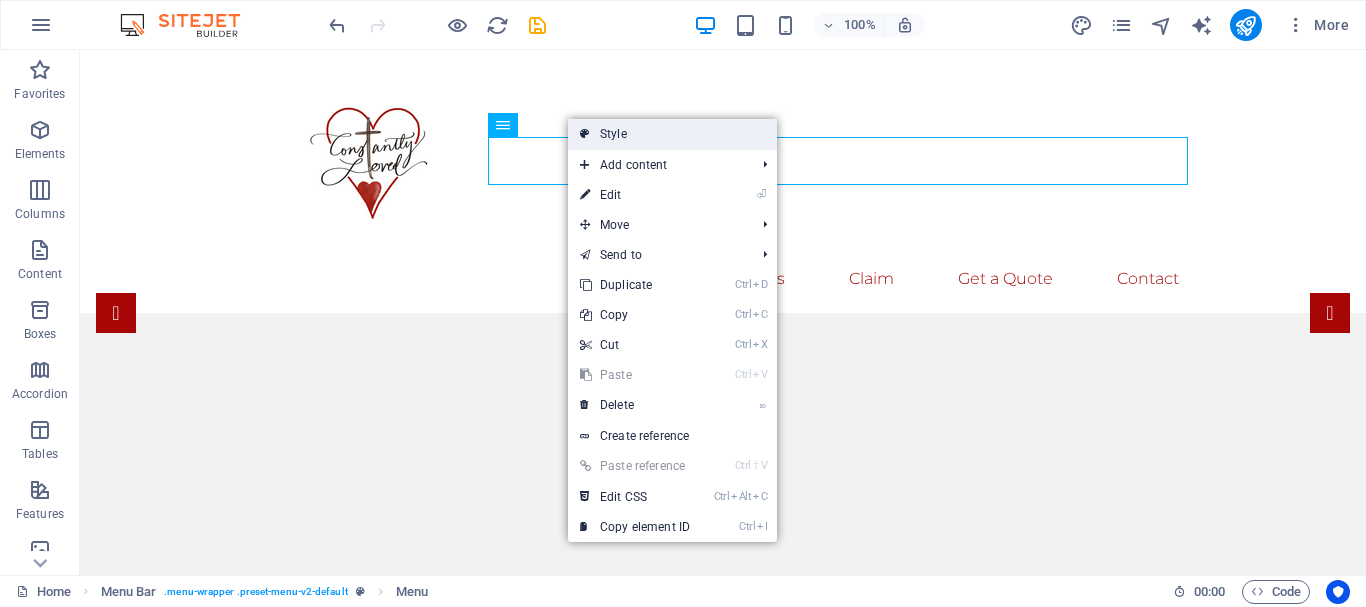 click on "Style" at bounding box center (672, 134) 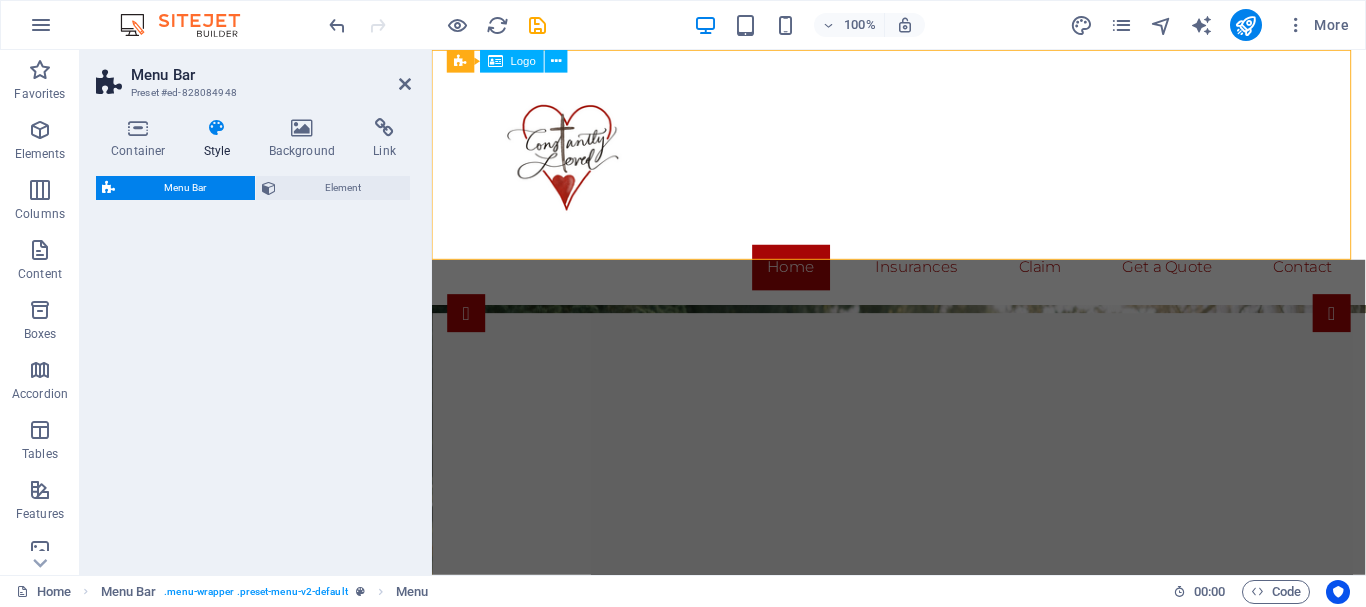 select on "rem" 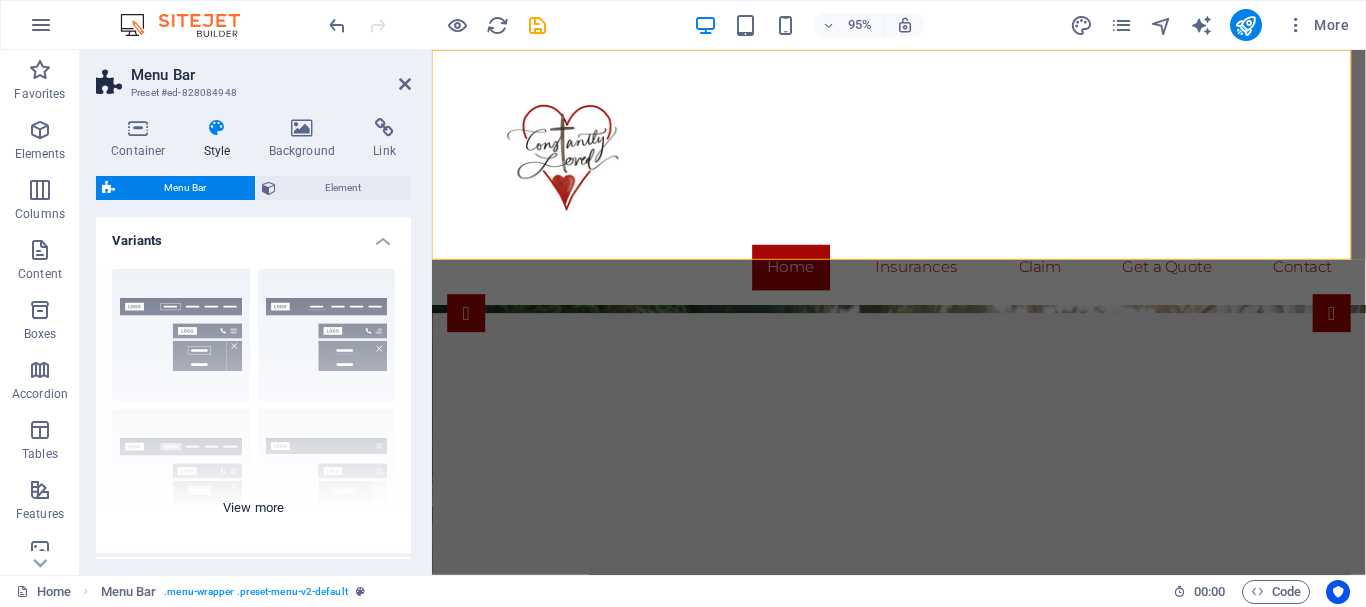 drag, startPoint x: 406, startPoint y: 242, endPoint x: 391, endPoint y: 454, distance: 212.53 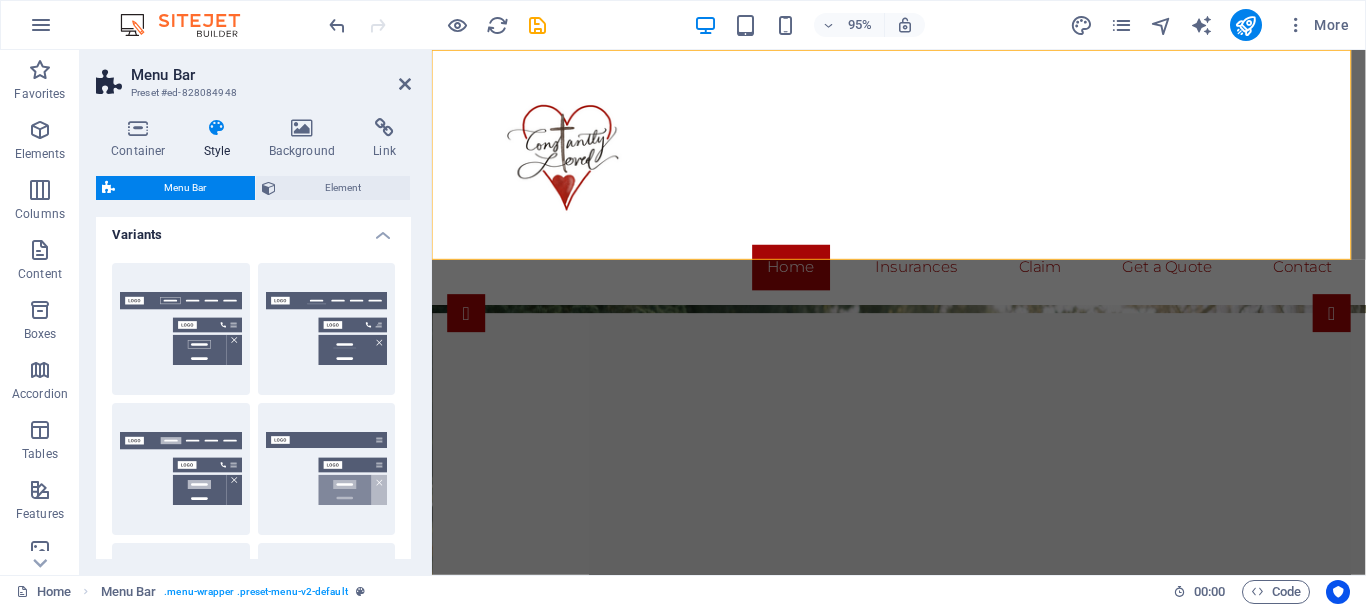 scroll, scrollTop: 0, scrollLeft: 0, axis: both 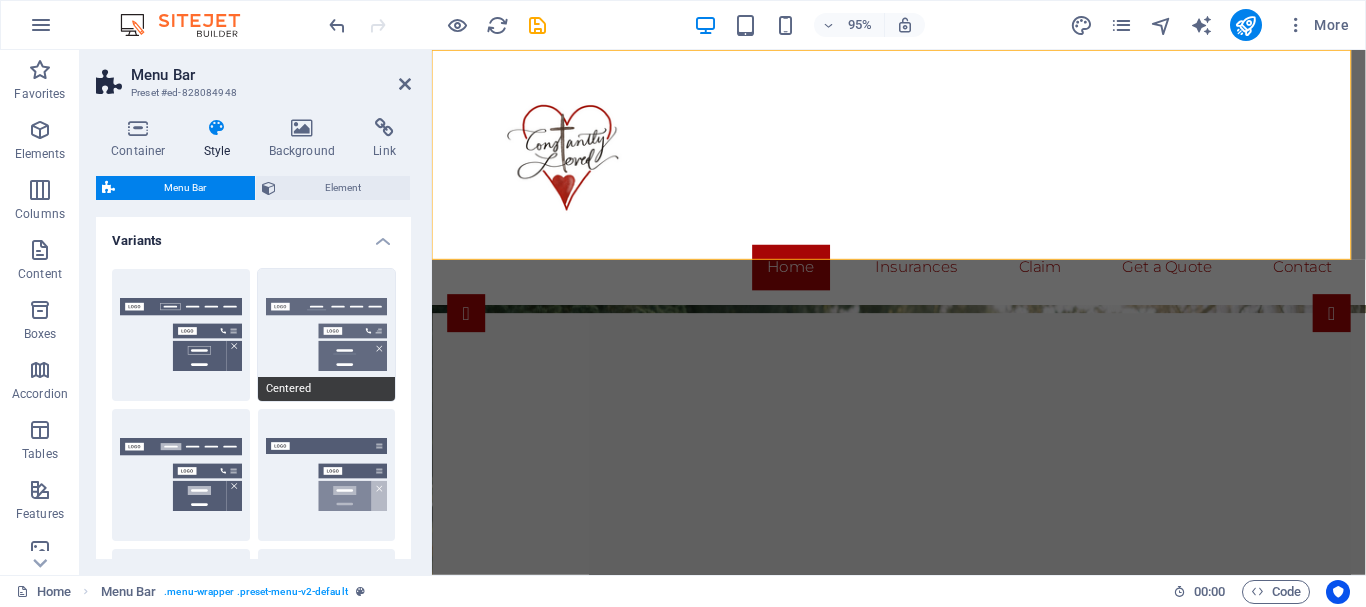 click on "Centered" at bounding box center (327, 335) 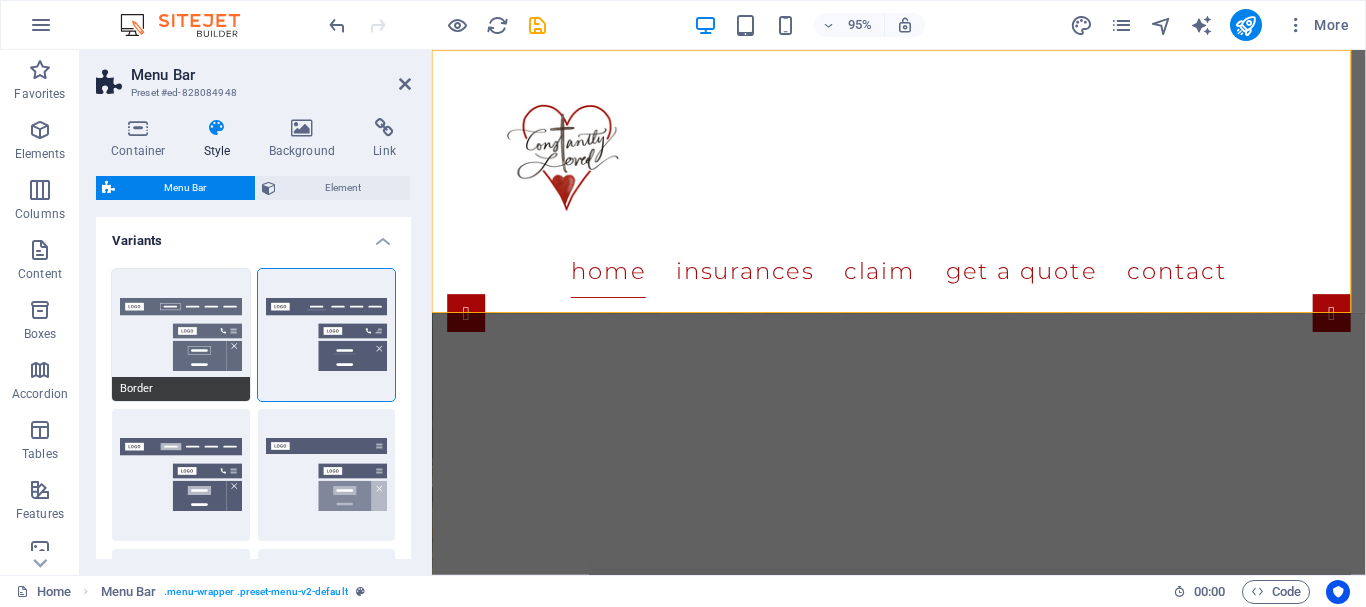 click on "Border" at bounding box center (181, 335) 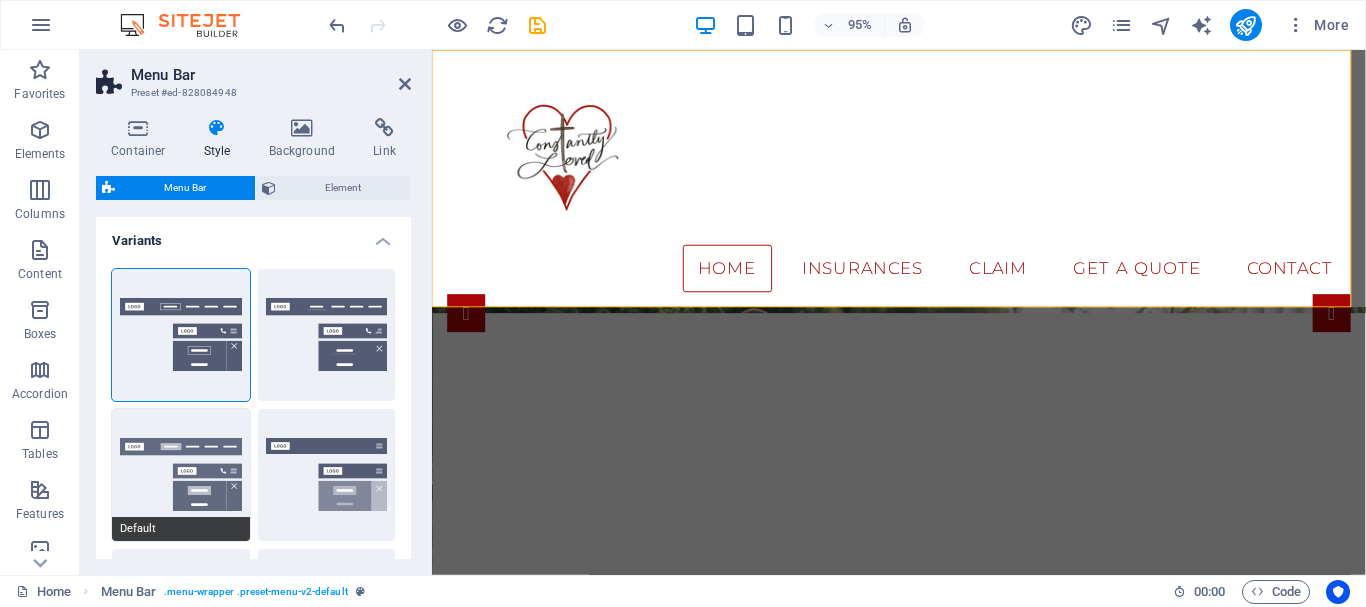click on "Default" at bounding box center [181, 475] 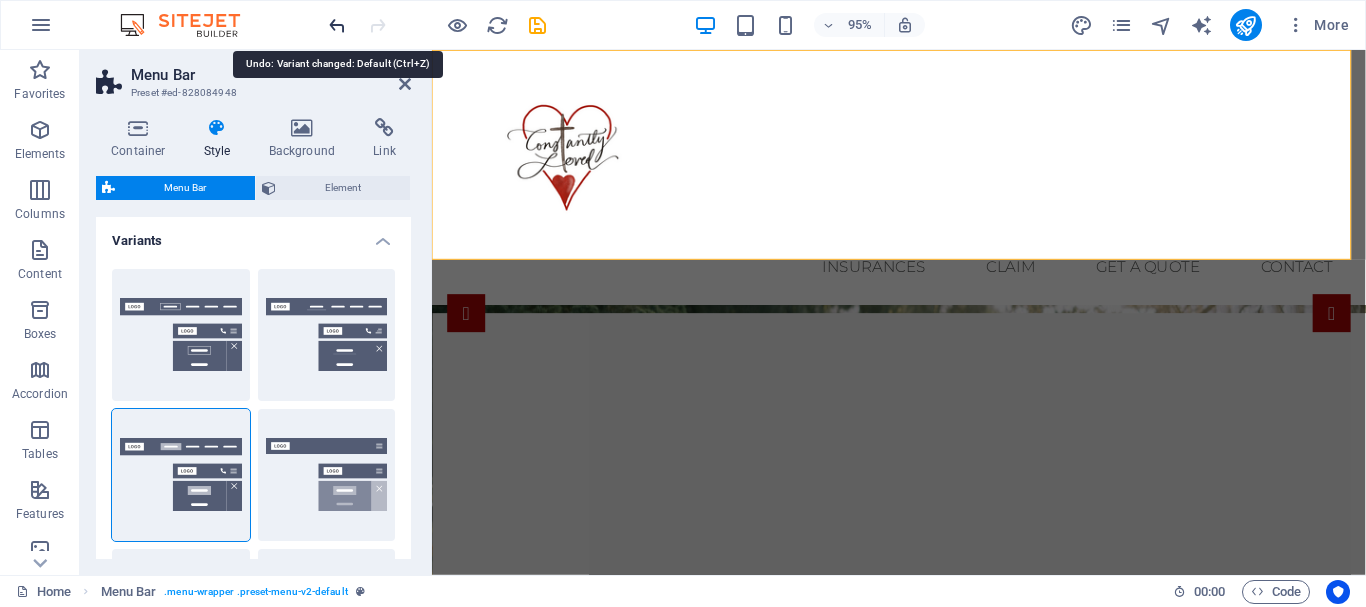 click at bounding box center (337, 25) 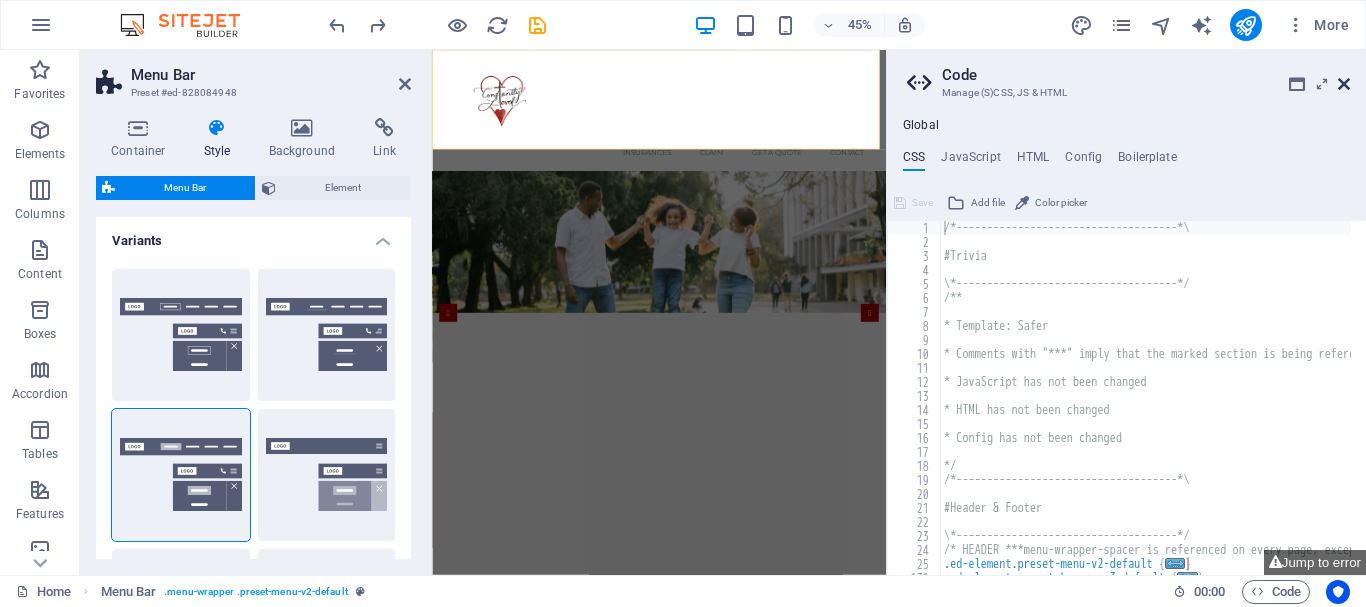 click at bounding box center (1344, 84) 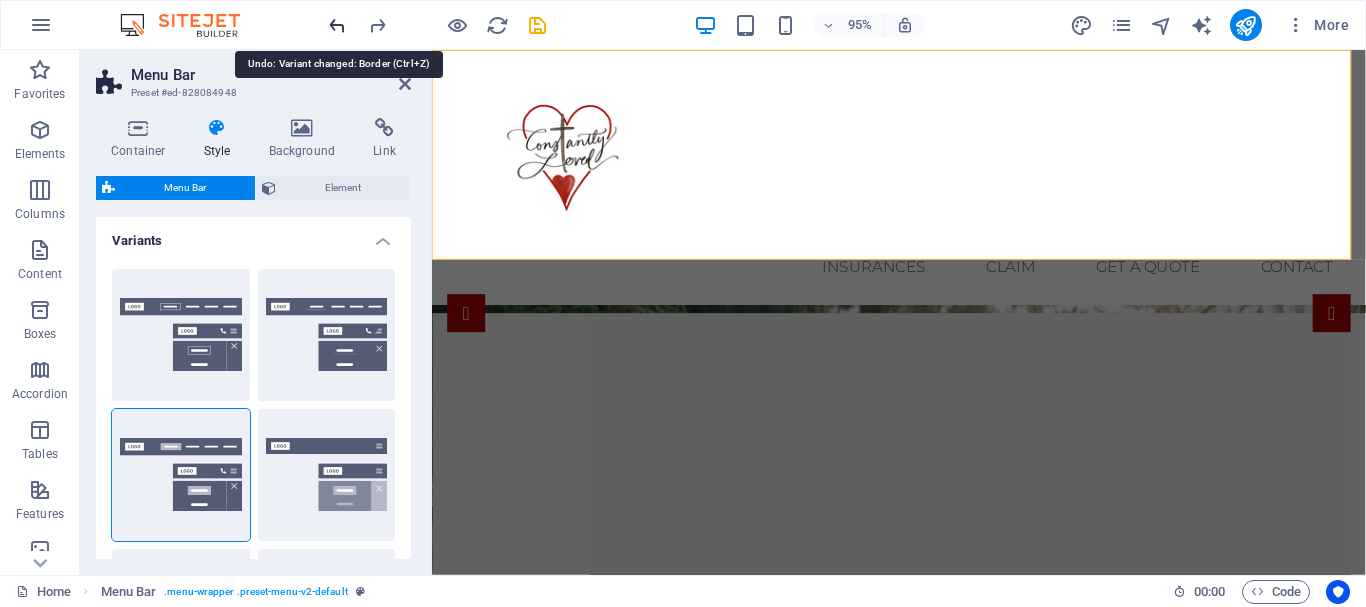 click at bounding box center (337, 25) 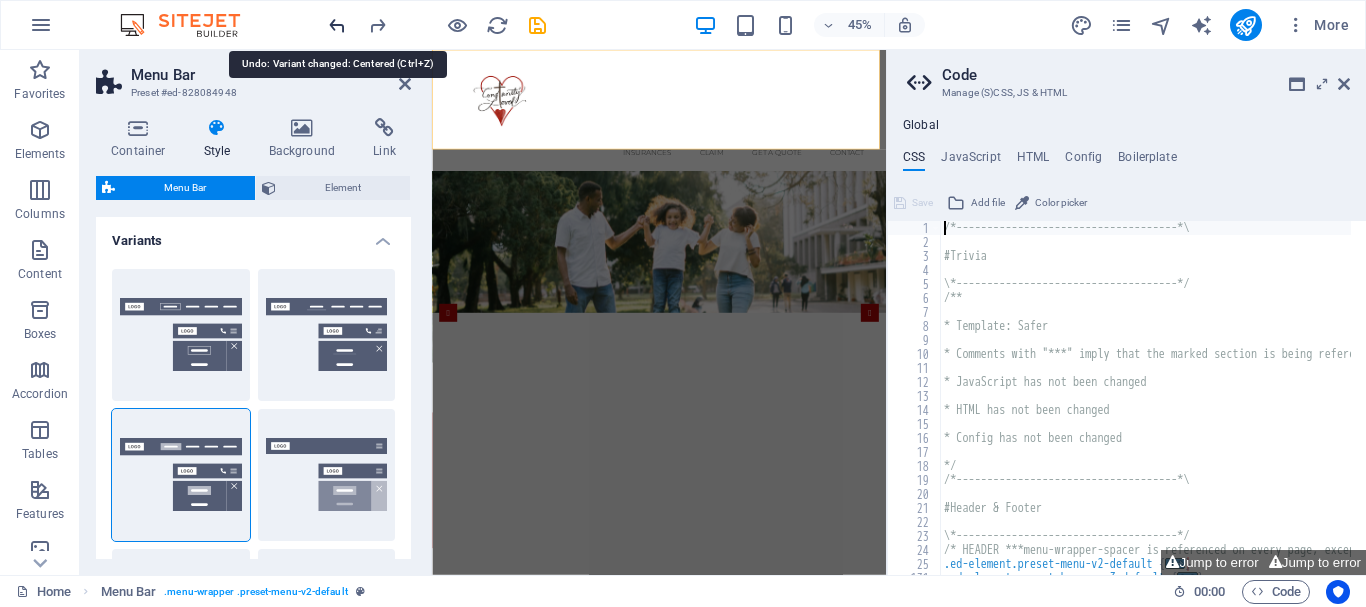 click at bounding box center [337, 25] 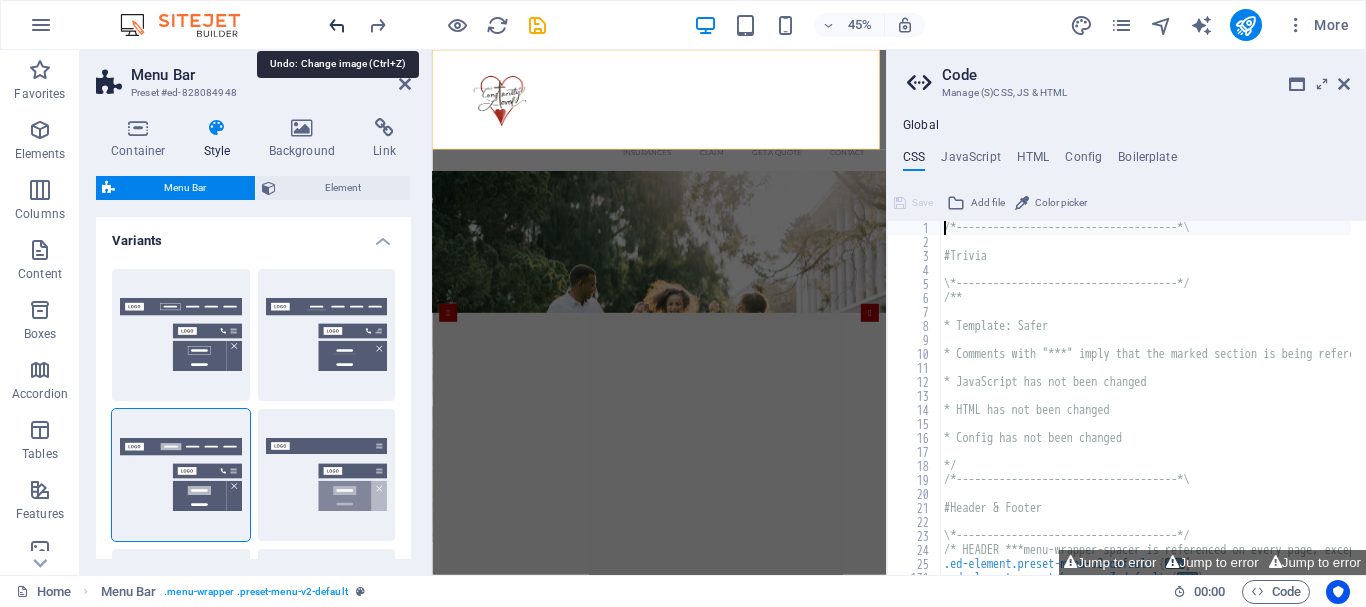 click at bounding box center (337, 25) 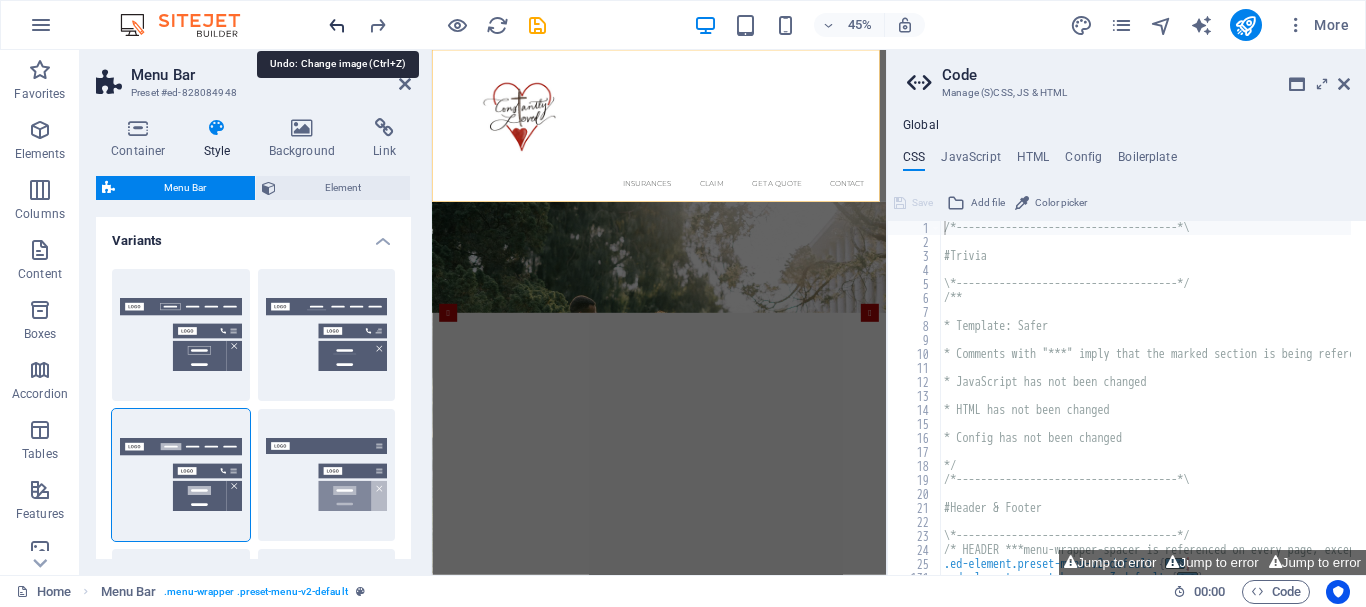 click at bounding box center [337, 25] 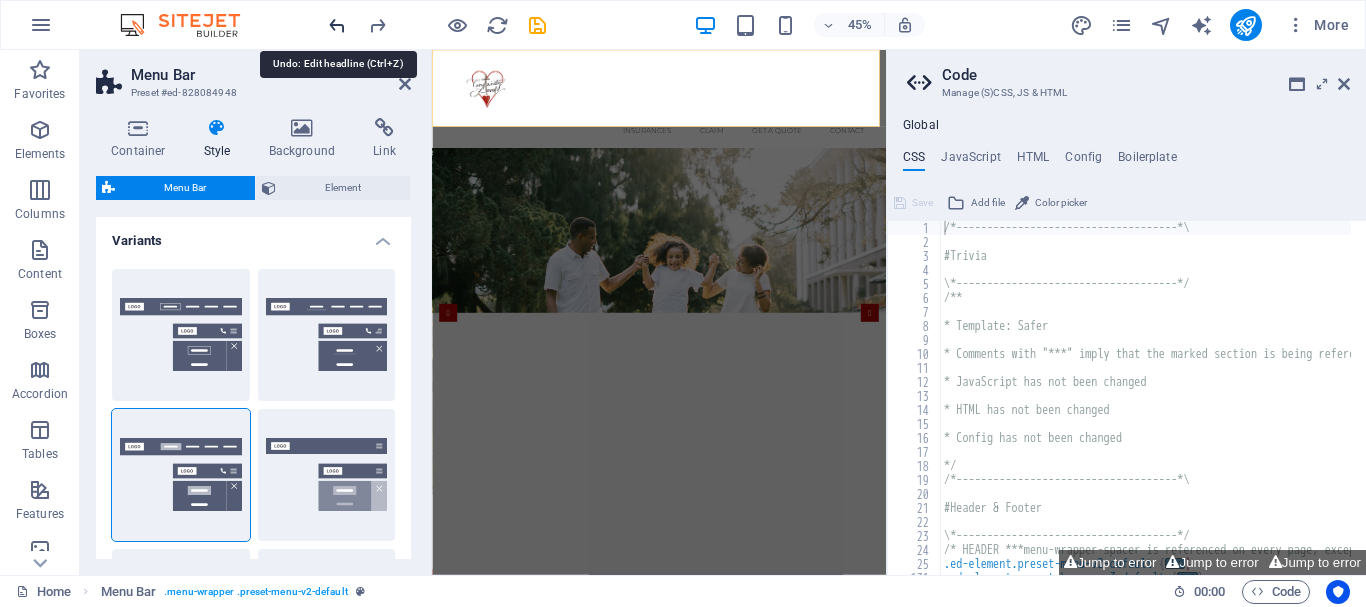 click at bounding box center [337, 25] 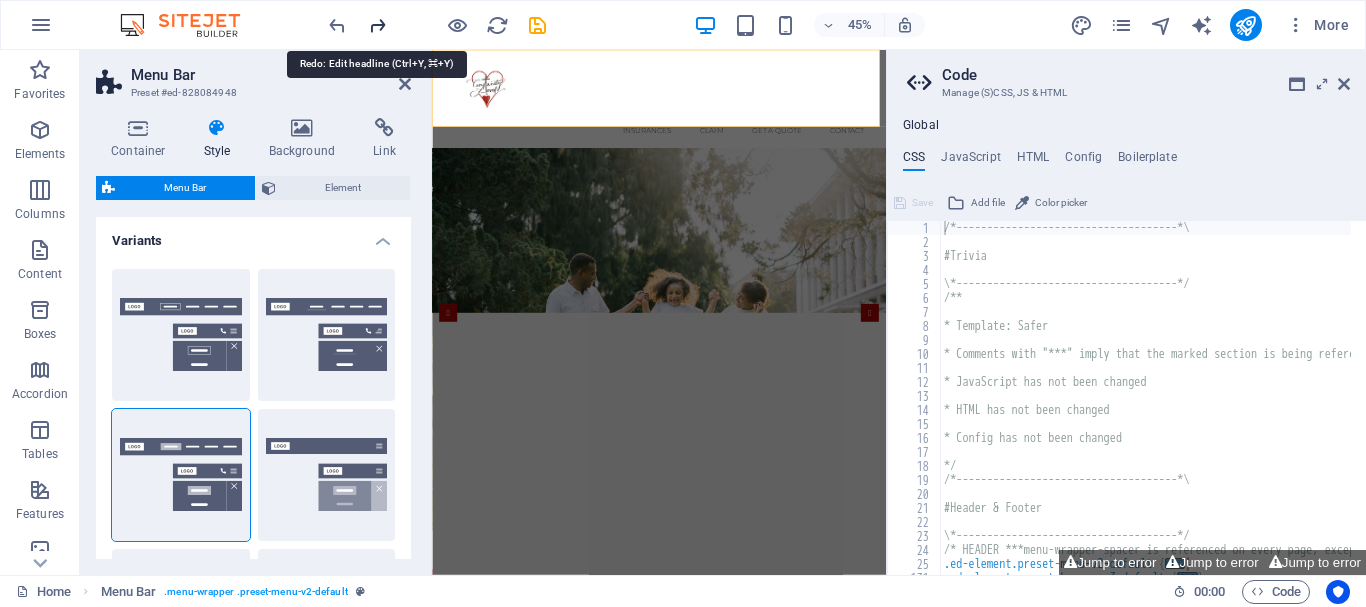 click at bounding box center [377, 25] 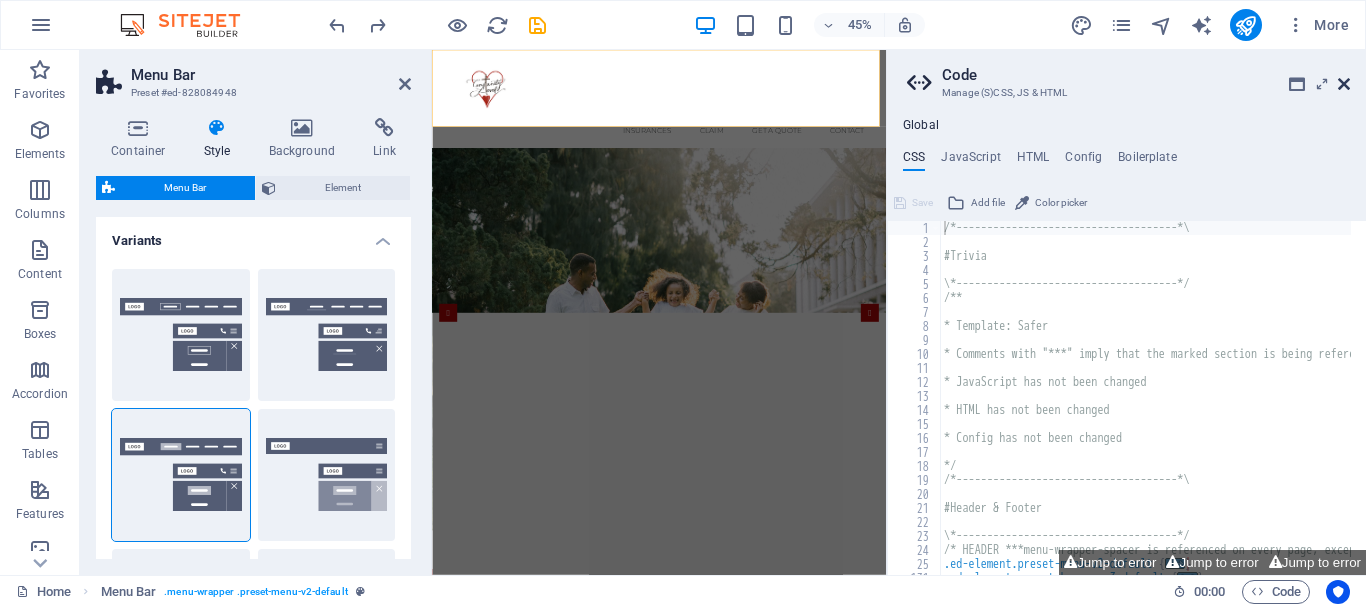 click at bounding box center (1344, 84) 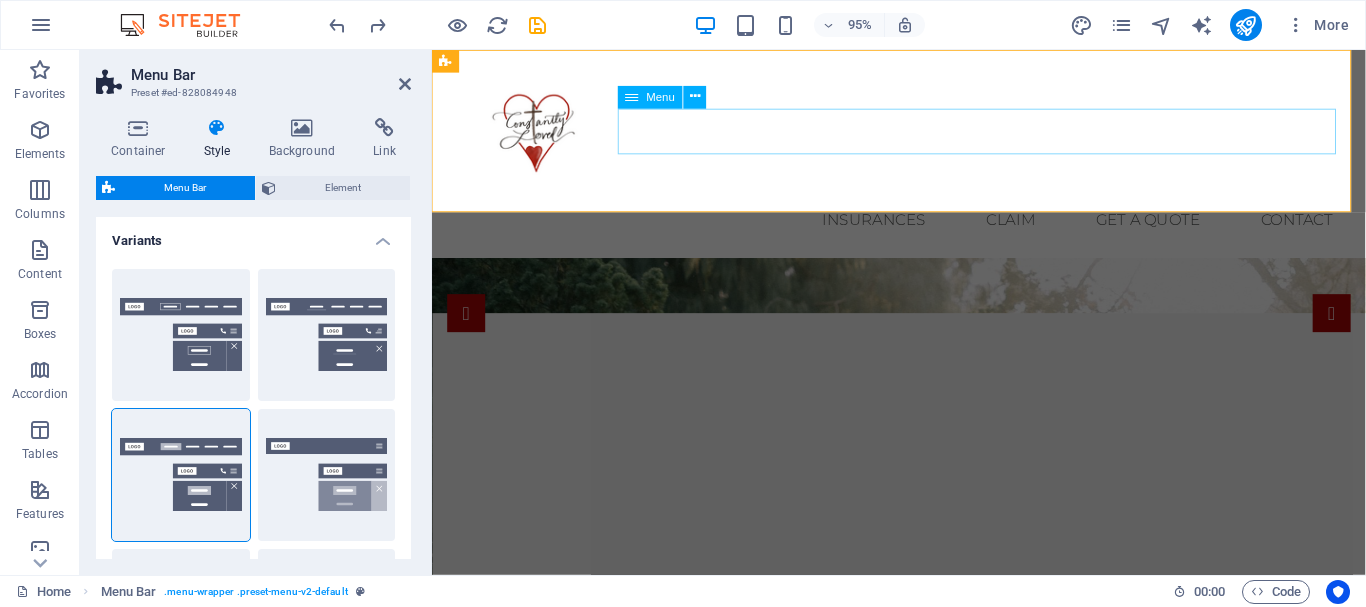 click on "Home Insurances Claim Get a Quote Contact" at bounding box center (924, 229) 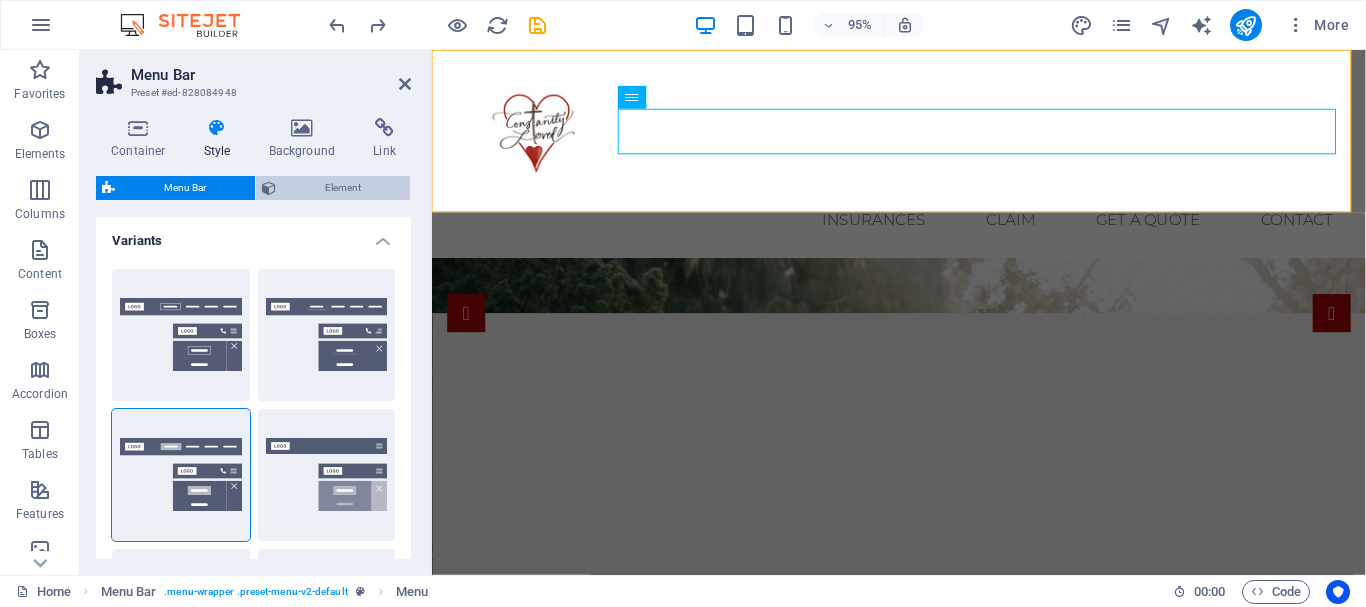 click on "Element" at bounding box center [343, 188] 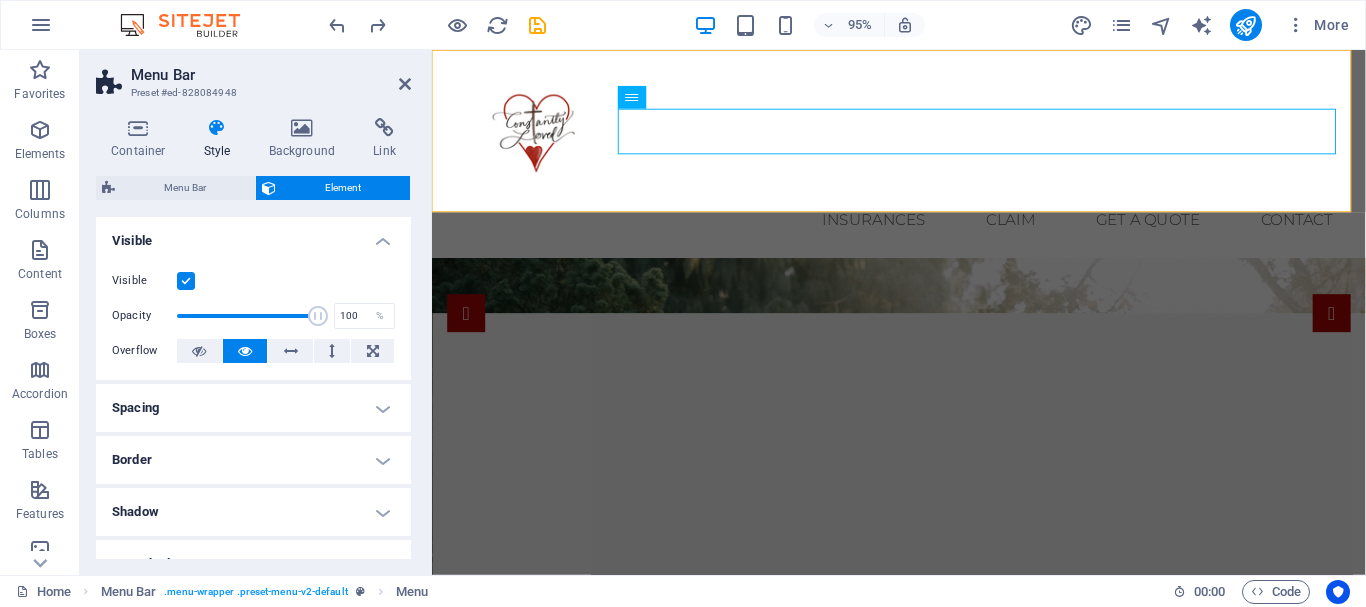 click on "Visible" at bounding box center [253, 235] 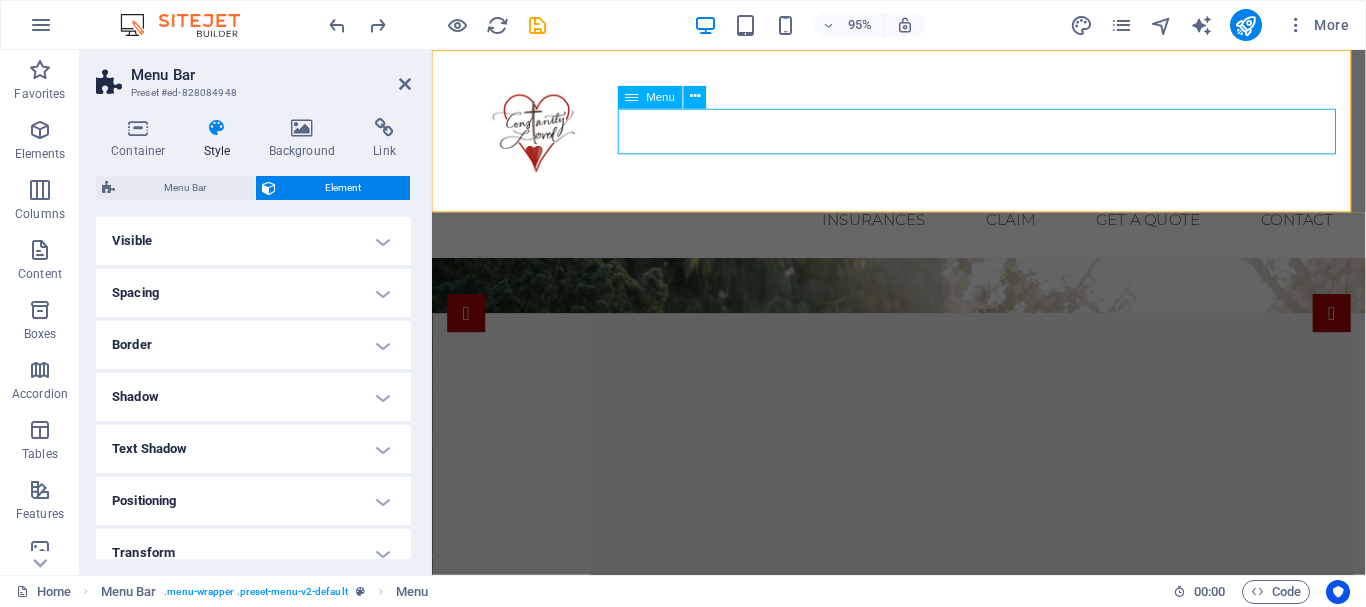 click on "Home Insurances Claim Get a Quote Contact" at bounding box center (924, 229) 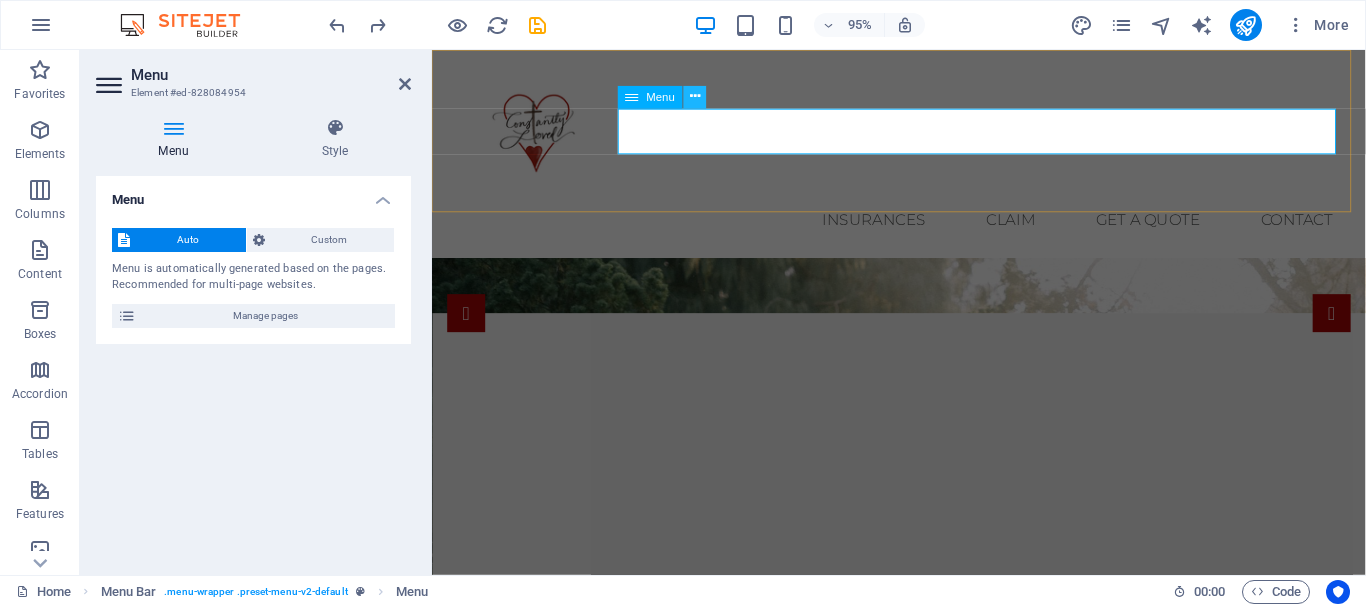 click at bounding box center [695, 97] 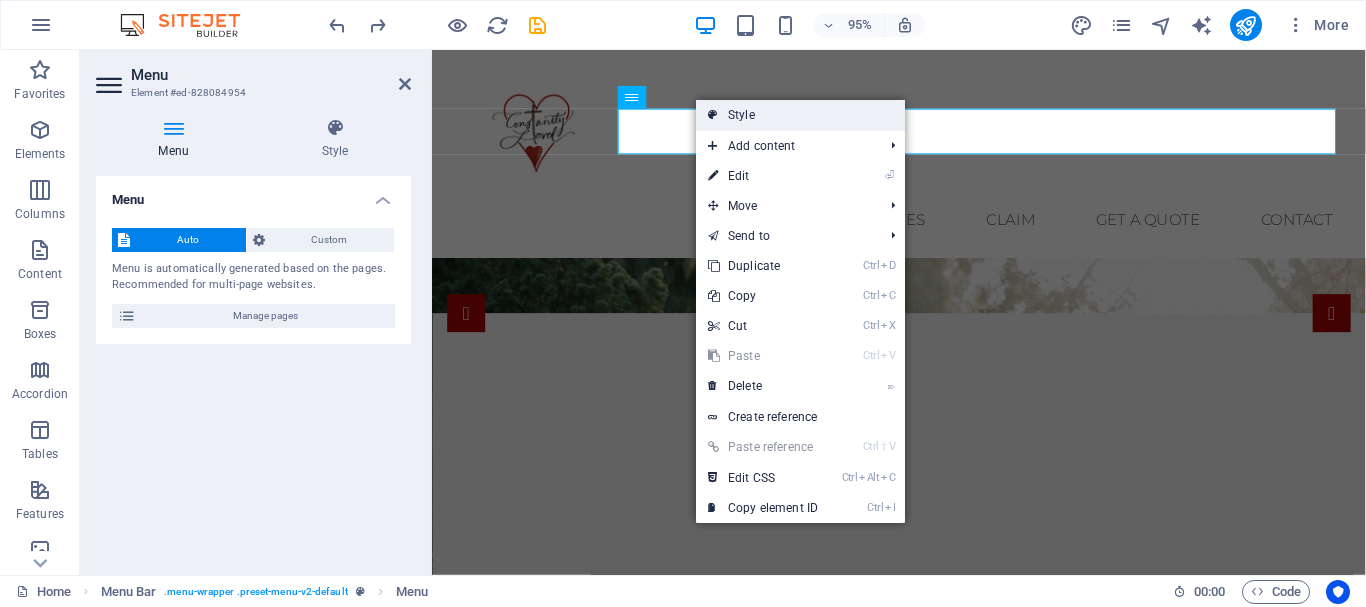click on "Style" at bounding box center [800, 115] 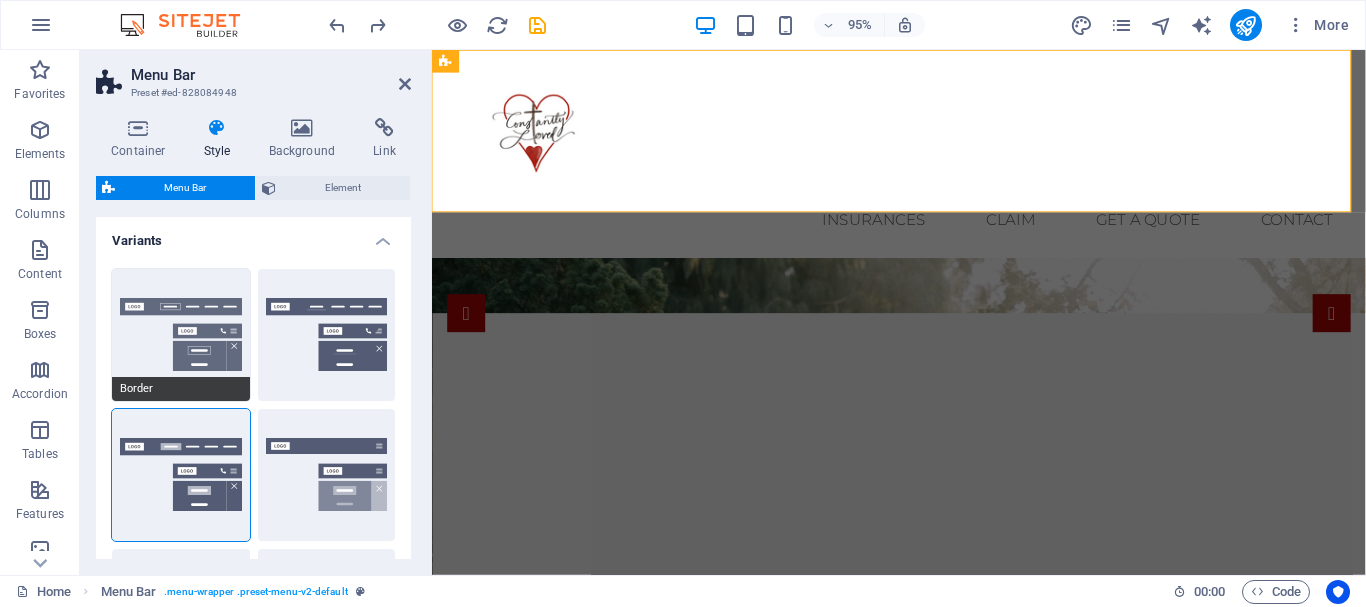 click on "Border" at bounding box center [181, 335] 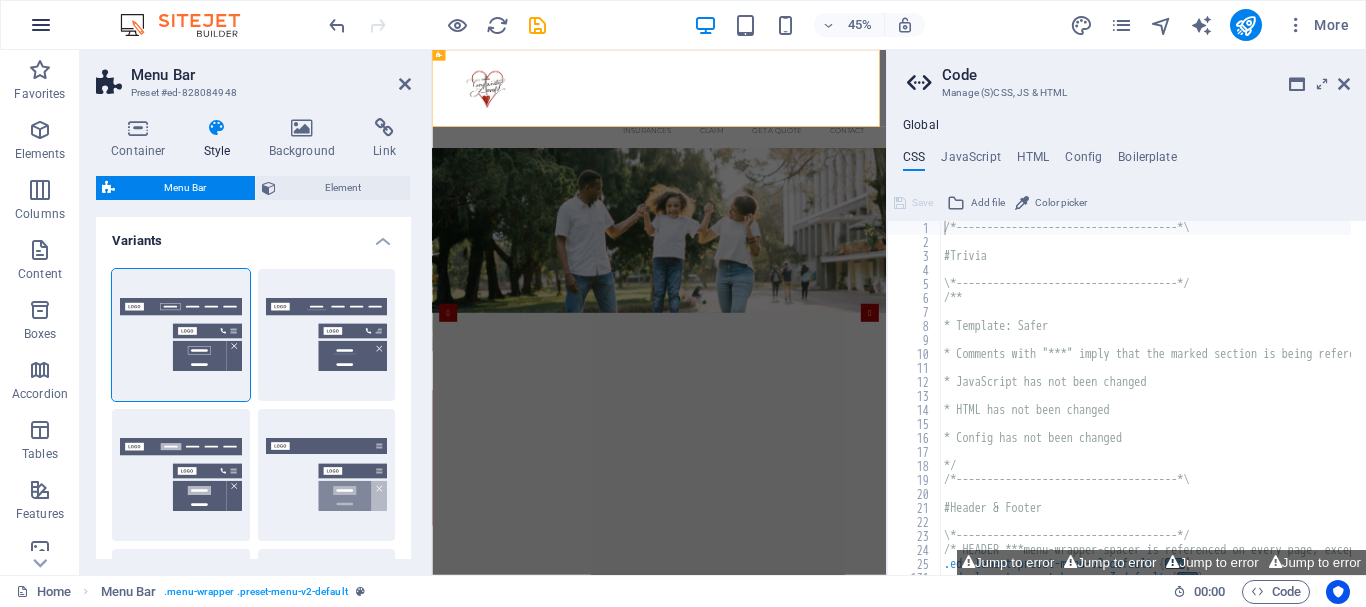 click at bounding box center (41, 25) 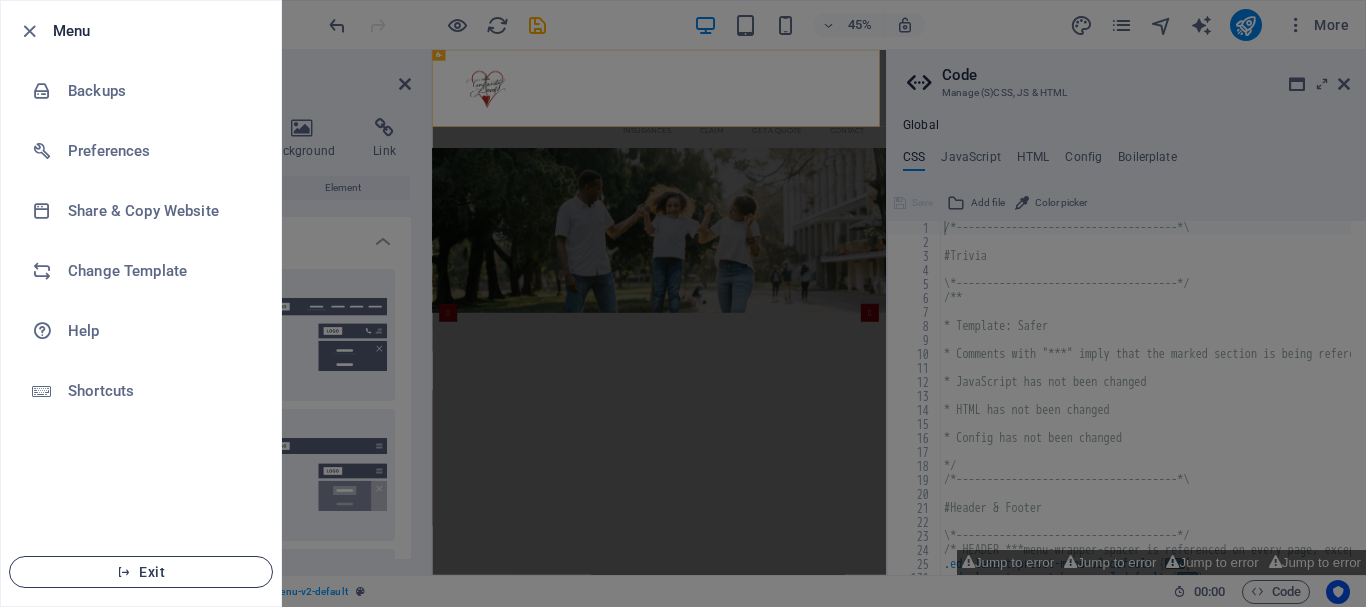 click on "Exit" at bounding box center (141, 572) 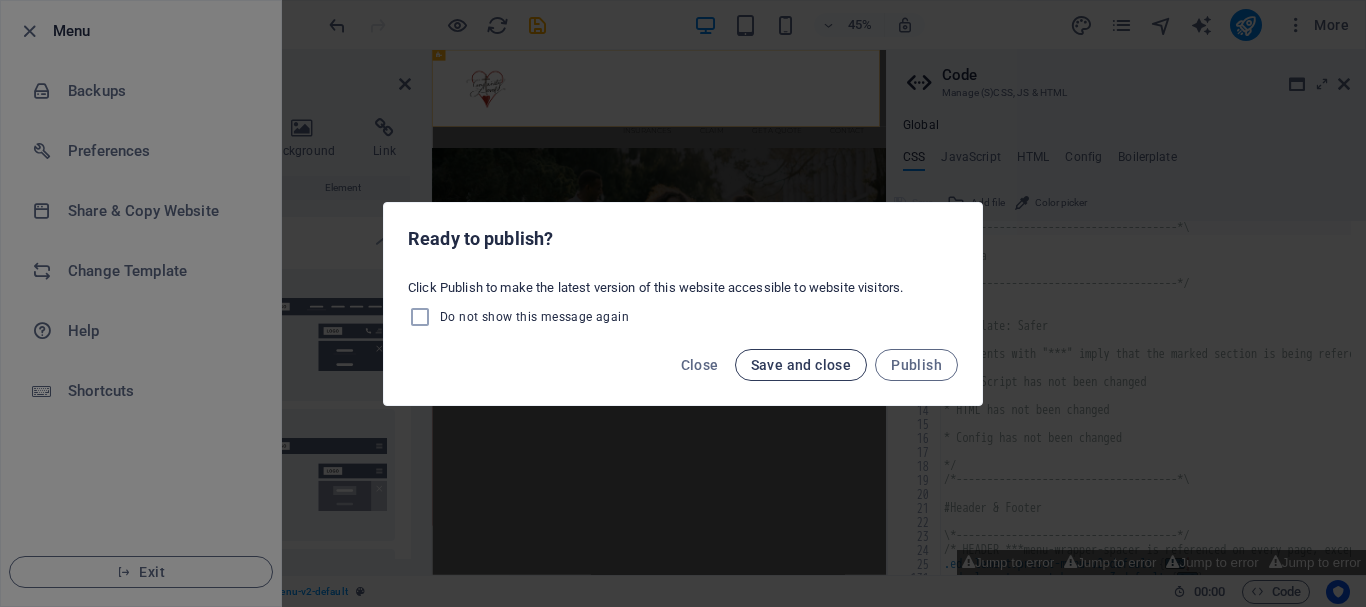 click on "Save and close" at bounding box center (801, 365) 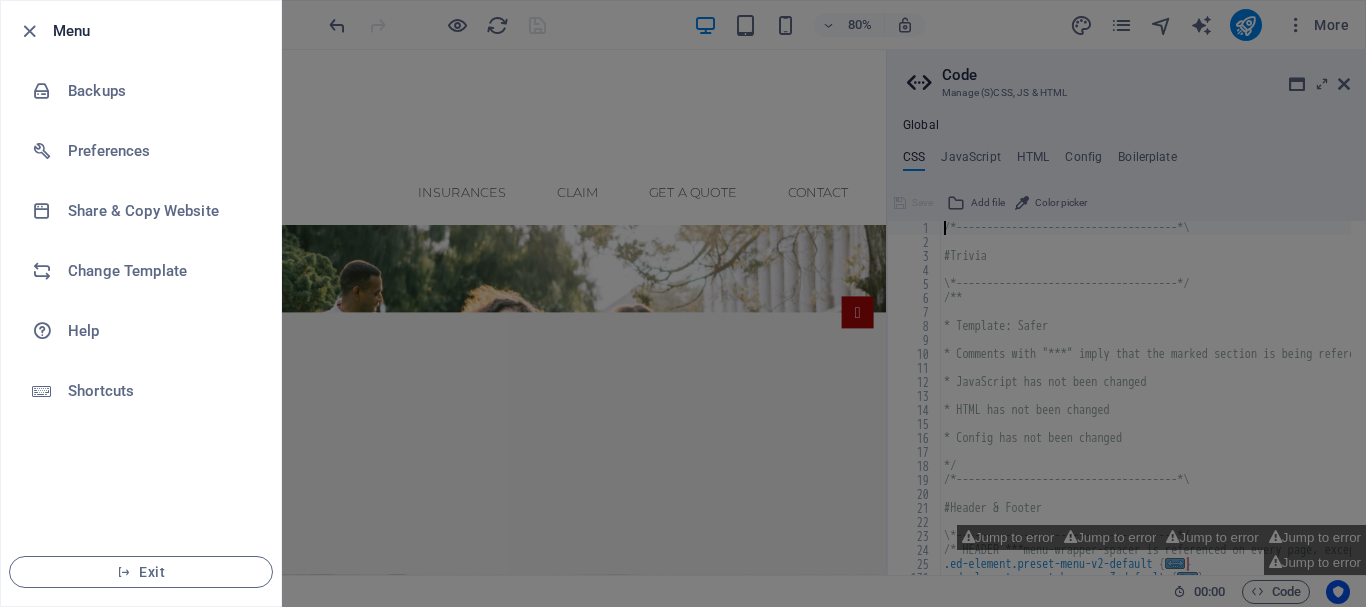 click at bounding box center [683, 303] 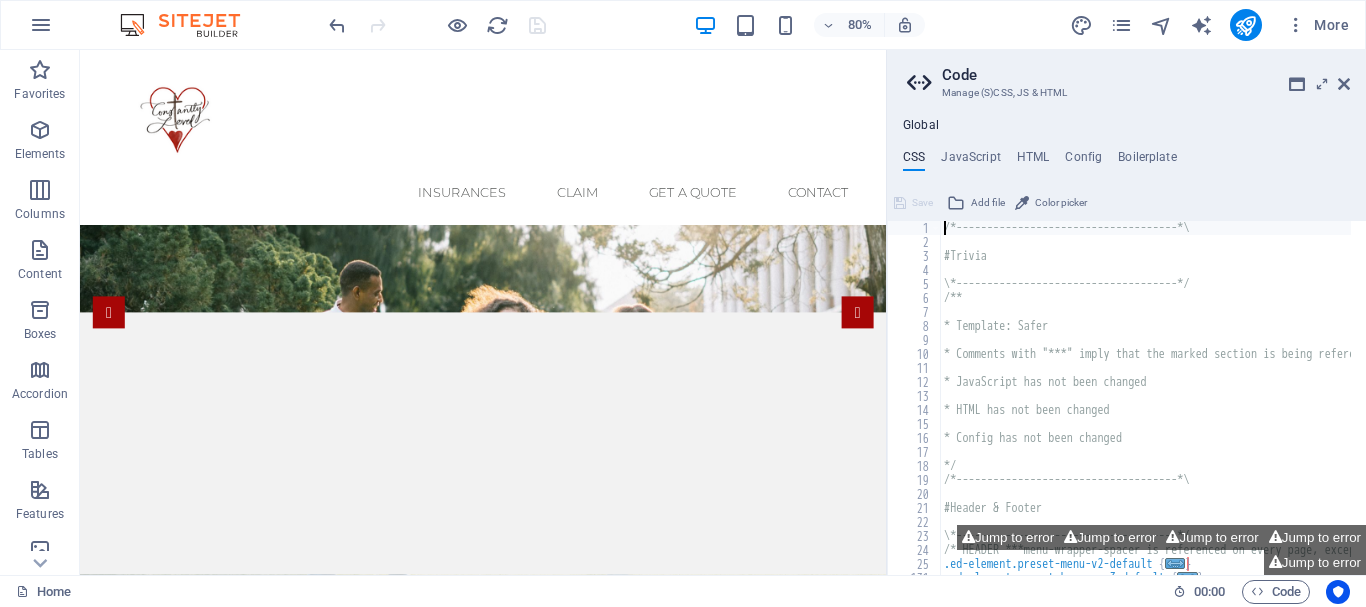 click at bounding box center [1344, 84] 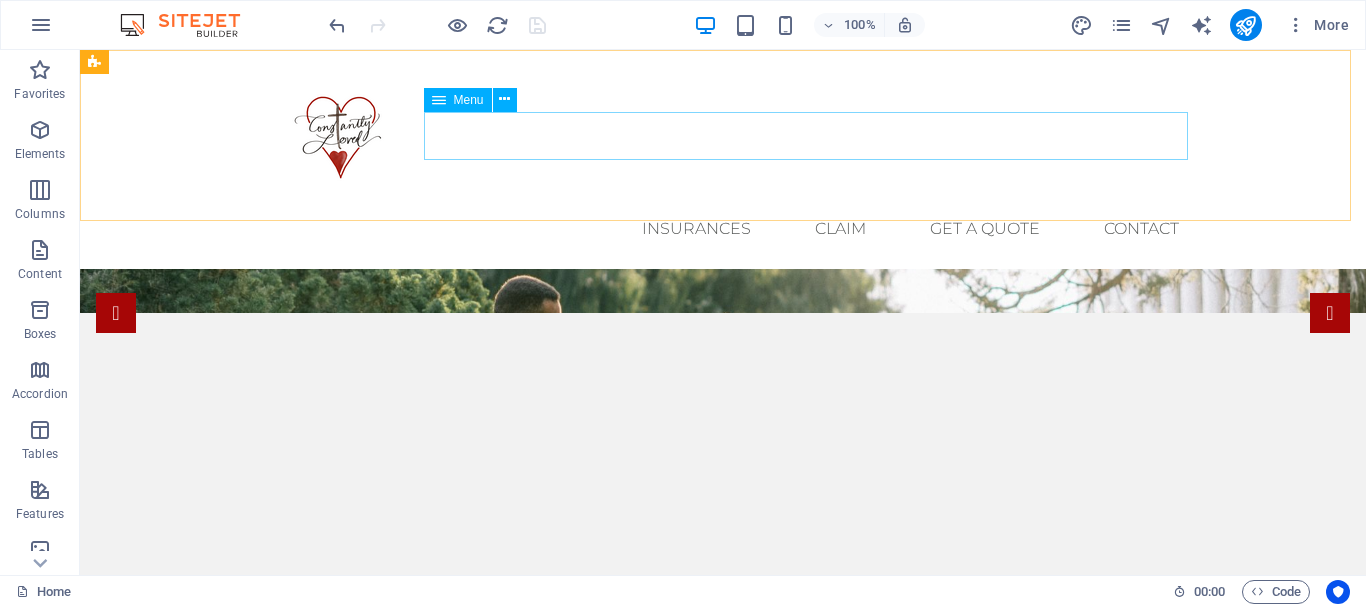 click on "Menu" at bounding box center (469, 100) 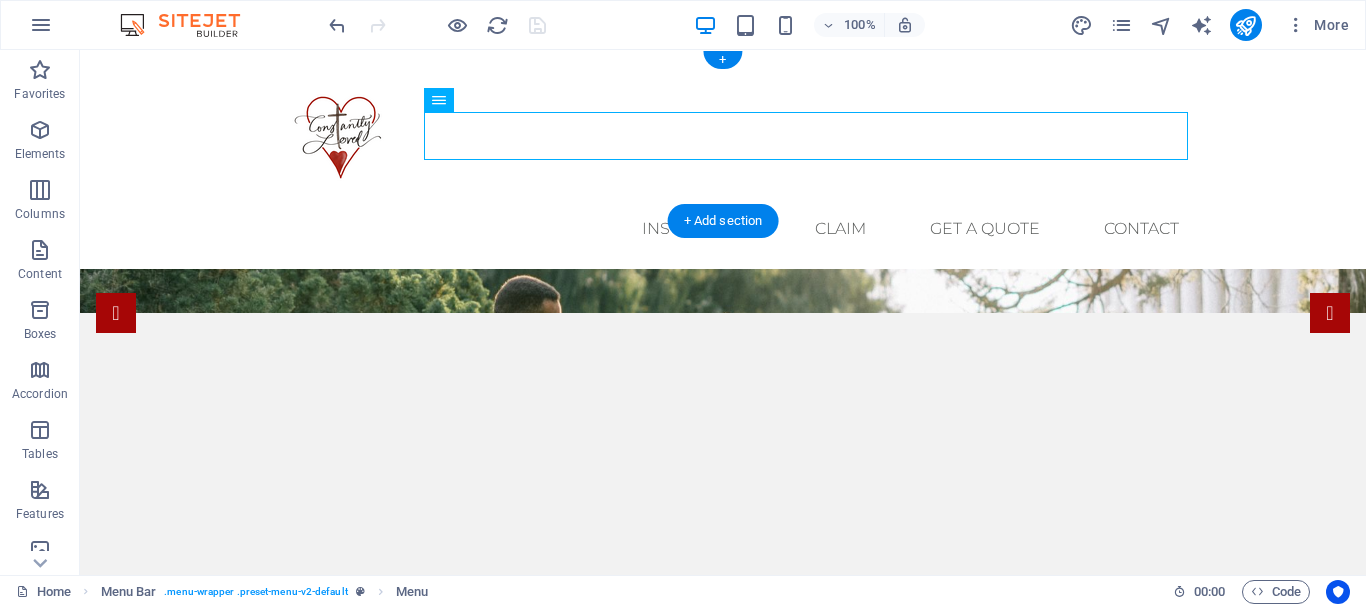 drag, startPoint x: 540, startPoint y: 149, endPoint x: 442, endPoint y: 114, distance: 104.062485 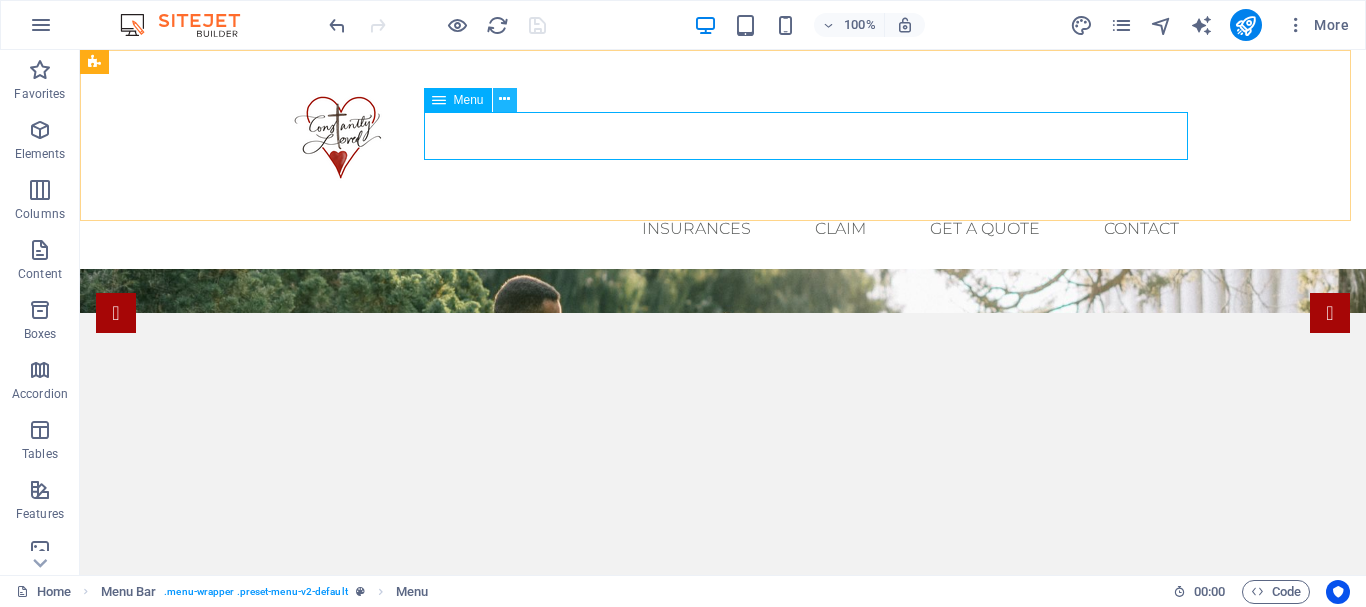 click at bounding box center [504, 99] 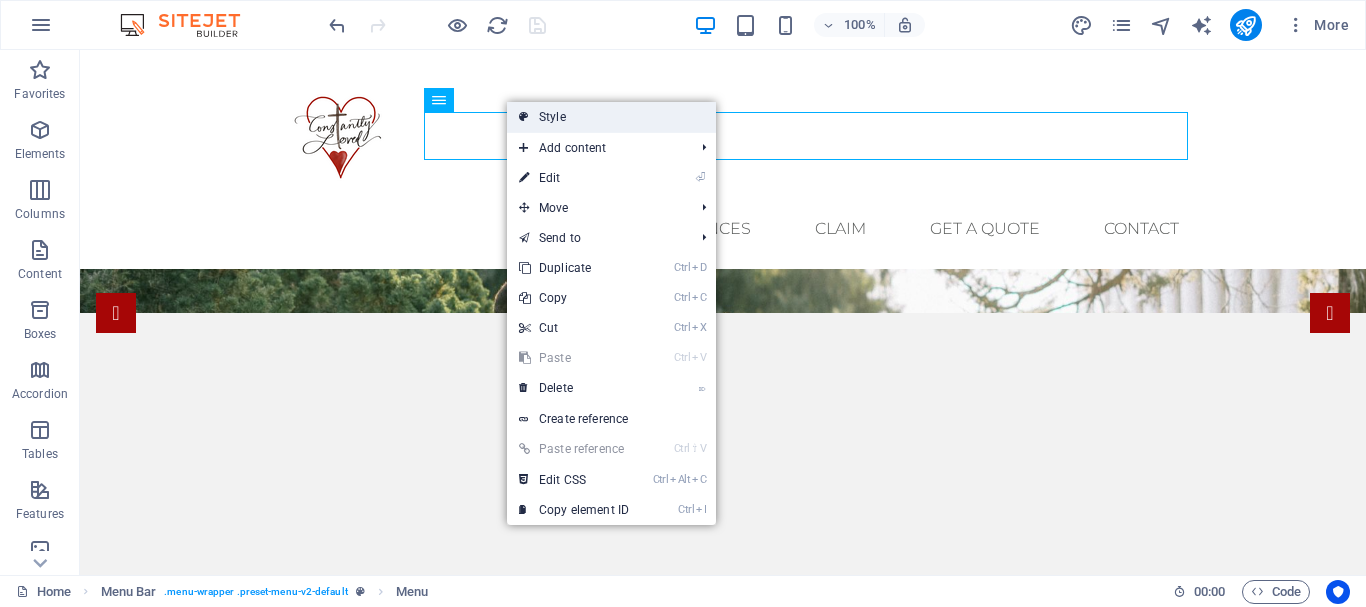 click on "Style" at bounding box center [611, 117] 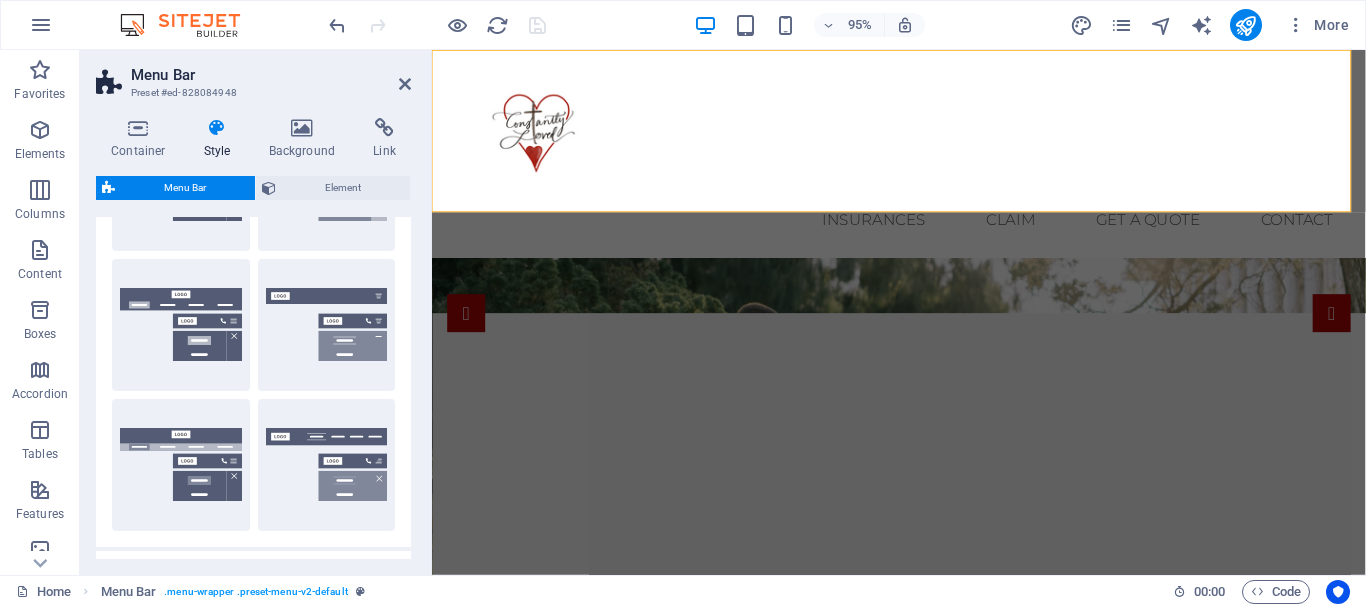 scroll, scrollTop: 395, scrollLeft: 0, axis: vertical 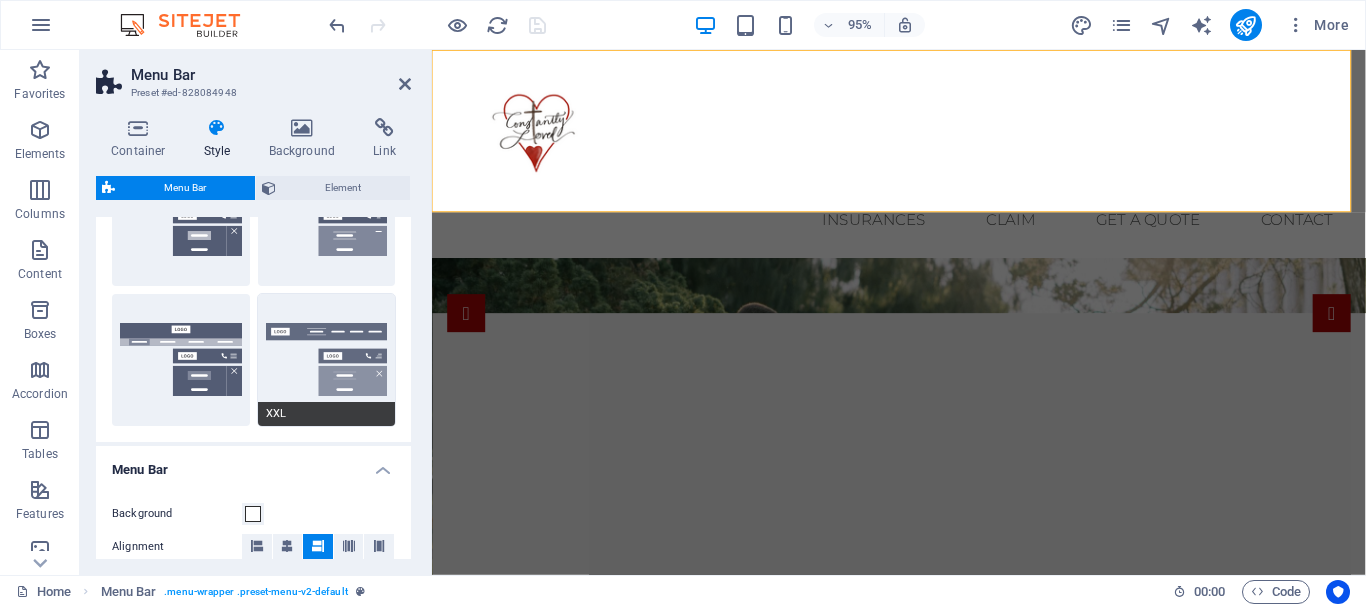 click on "XXL" at bounding box center [327, 360] 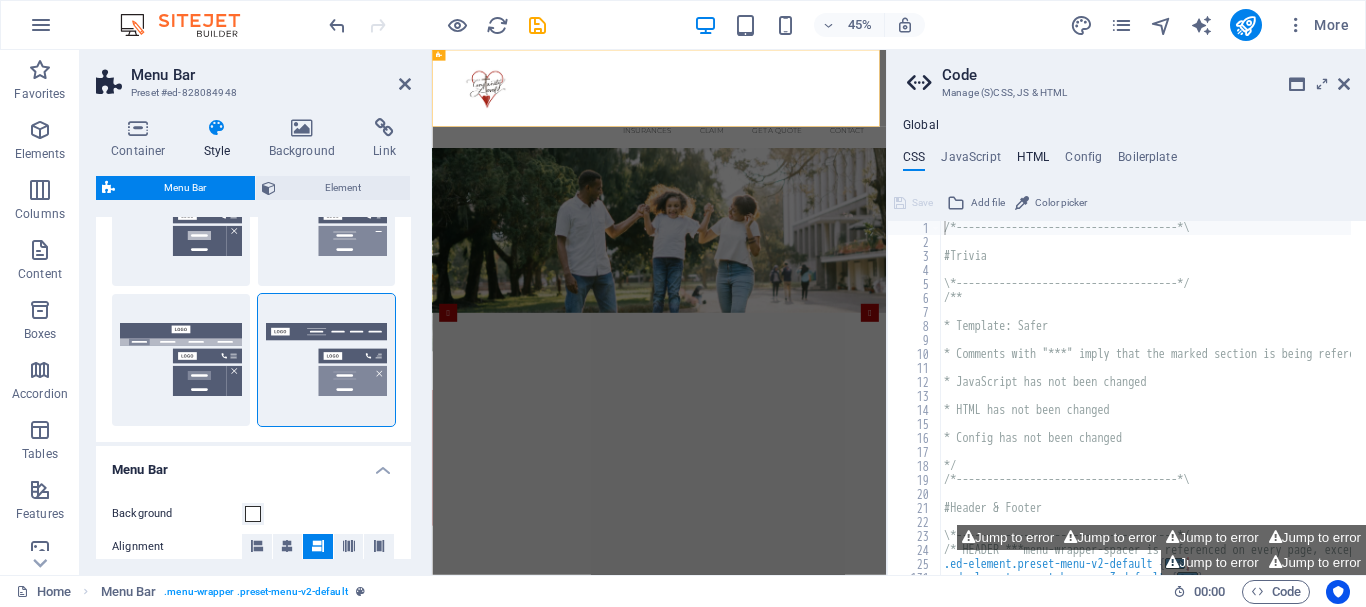 click on "HTML" at bounding box center (1033, 161) 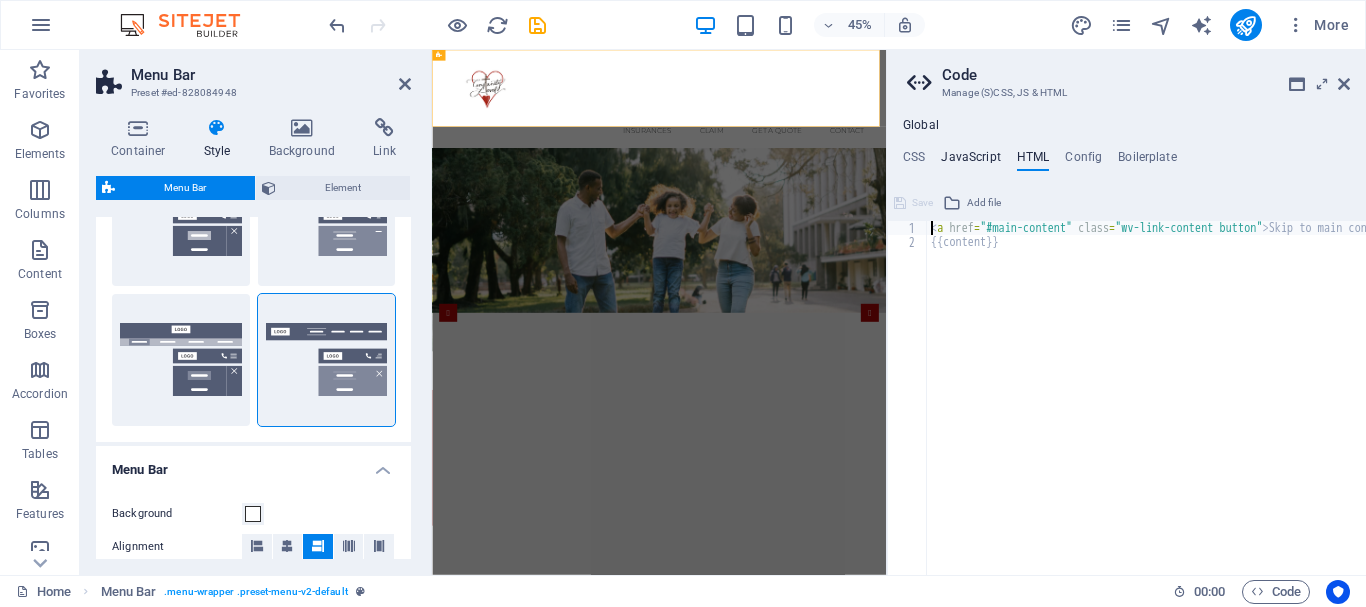 click on "JavaScript" at bounding box center (970, 161) 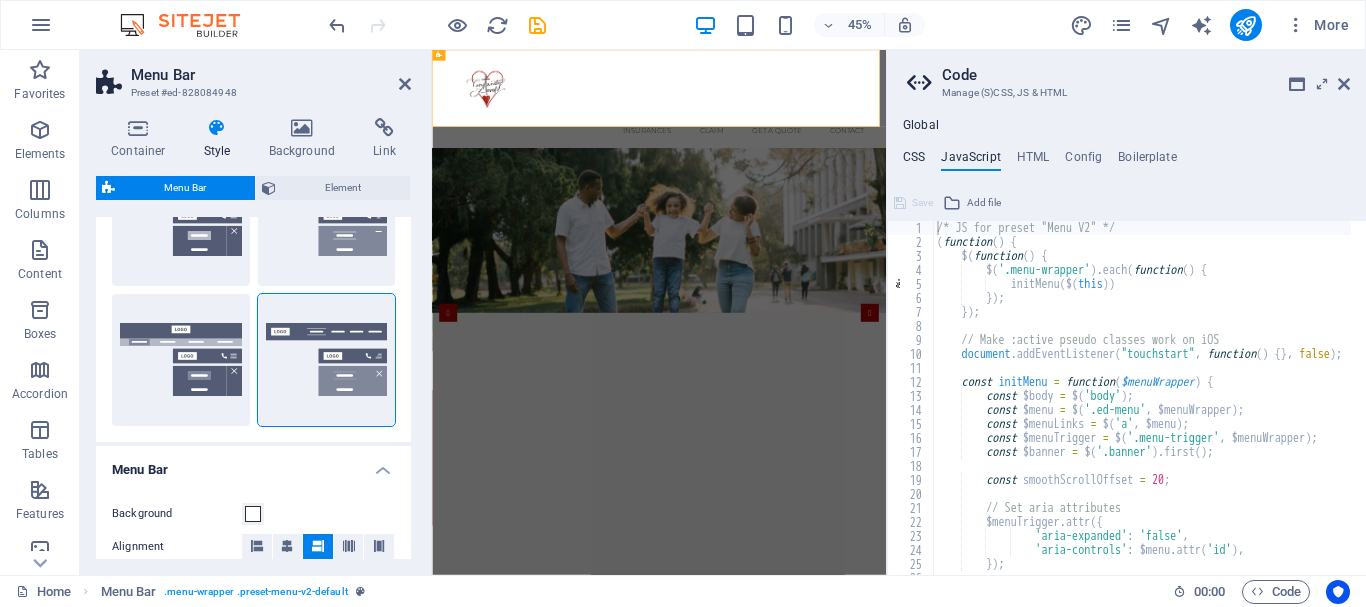 click on "CSS" at bounding box center (914, 161) 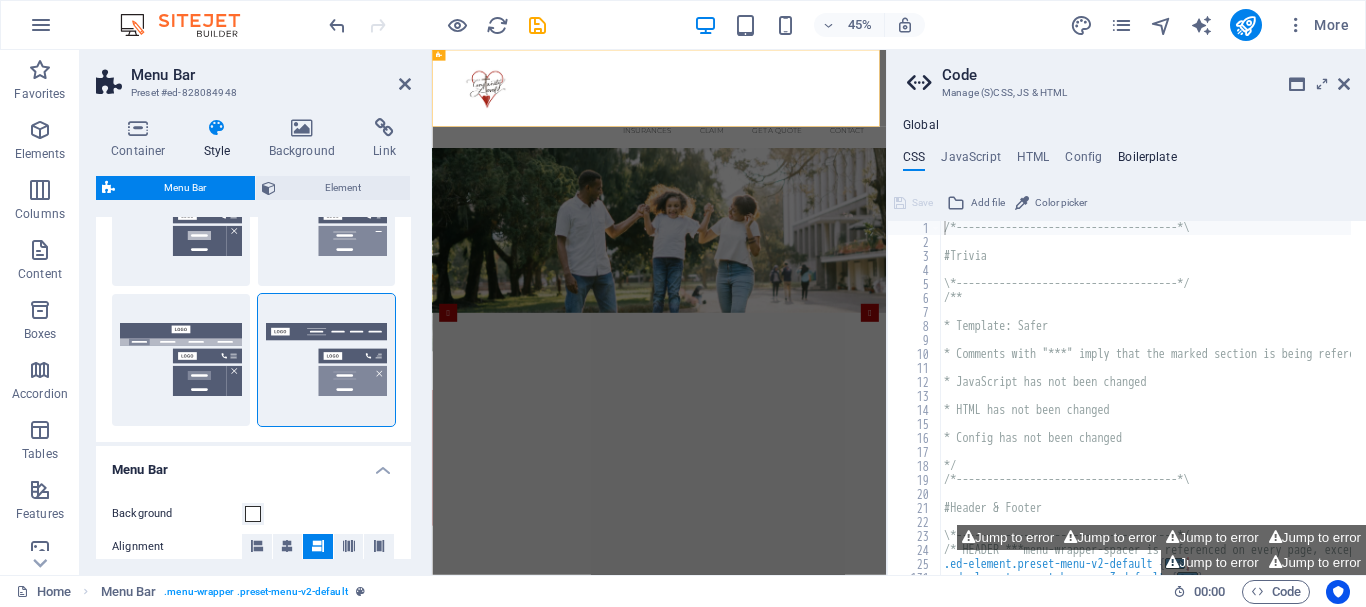 click on "Boilerplate" at bounding box center (1147, 161) 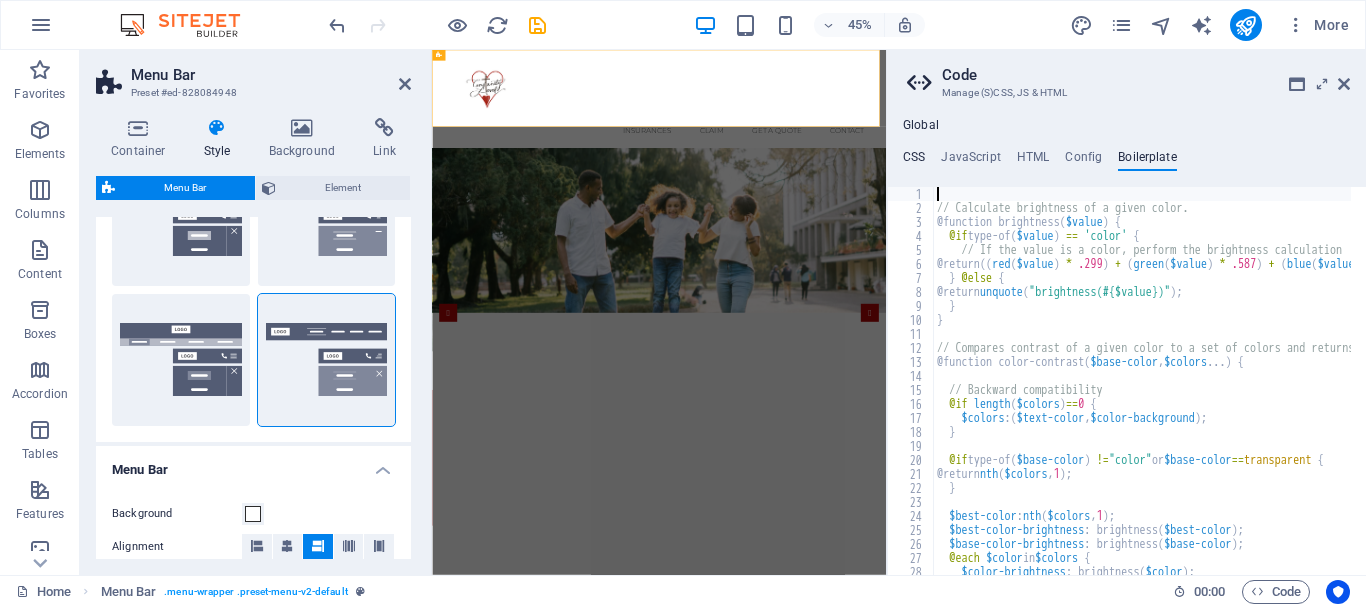 click on "CSS" at bounding box center [914, 161] 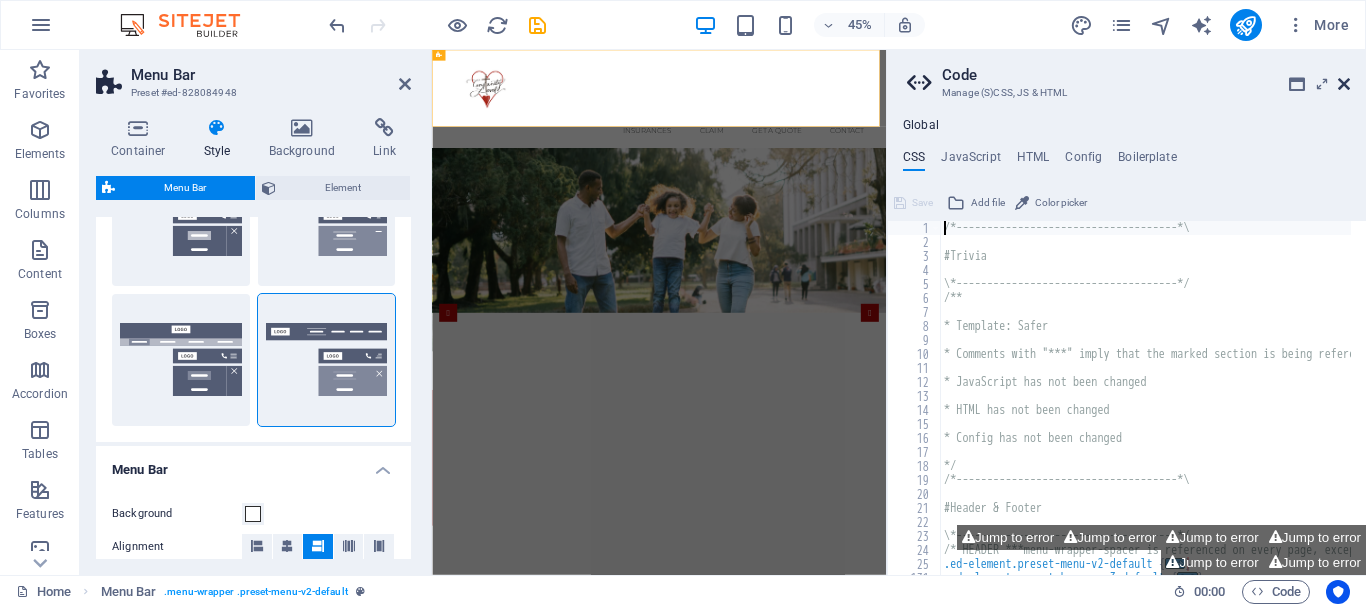 click at bounding box center [1344, 84] 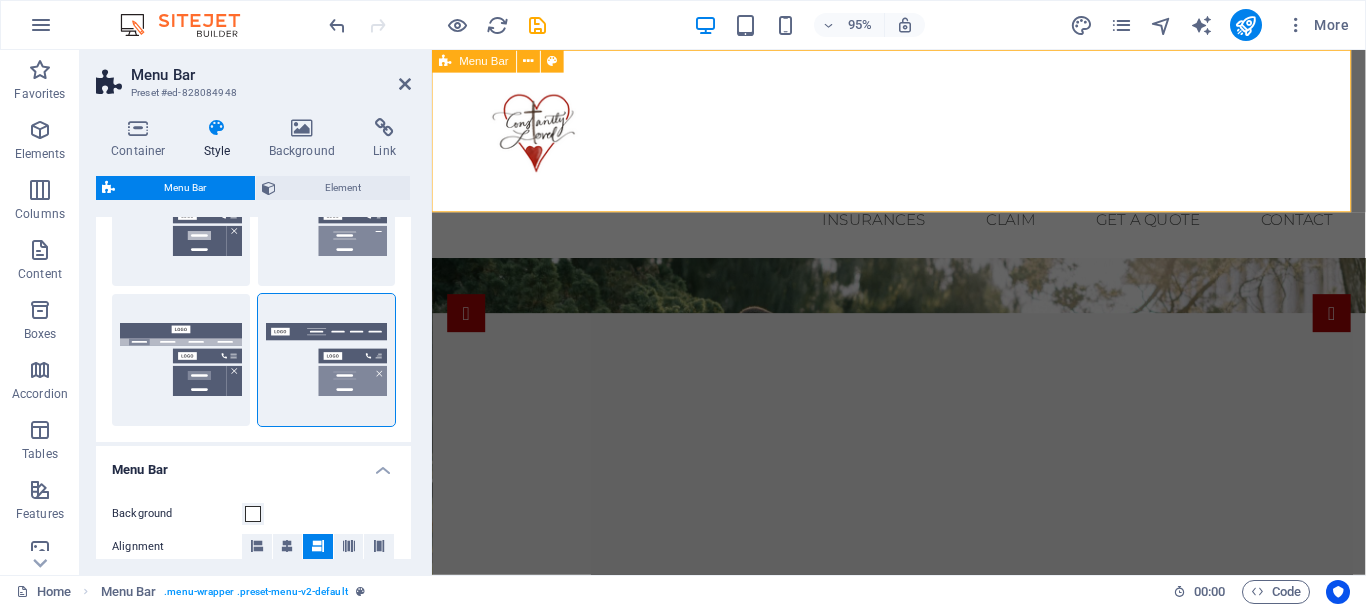 click on "Home Insurances Claim Get a Quote Contact" at bounding box center (923, 159) 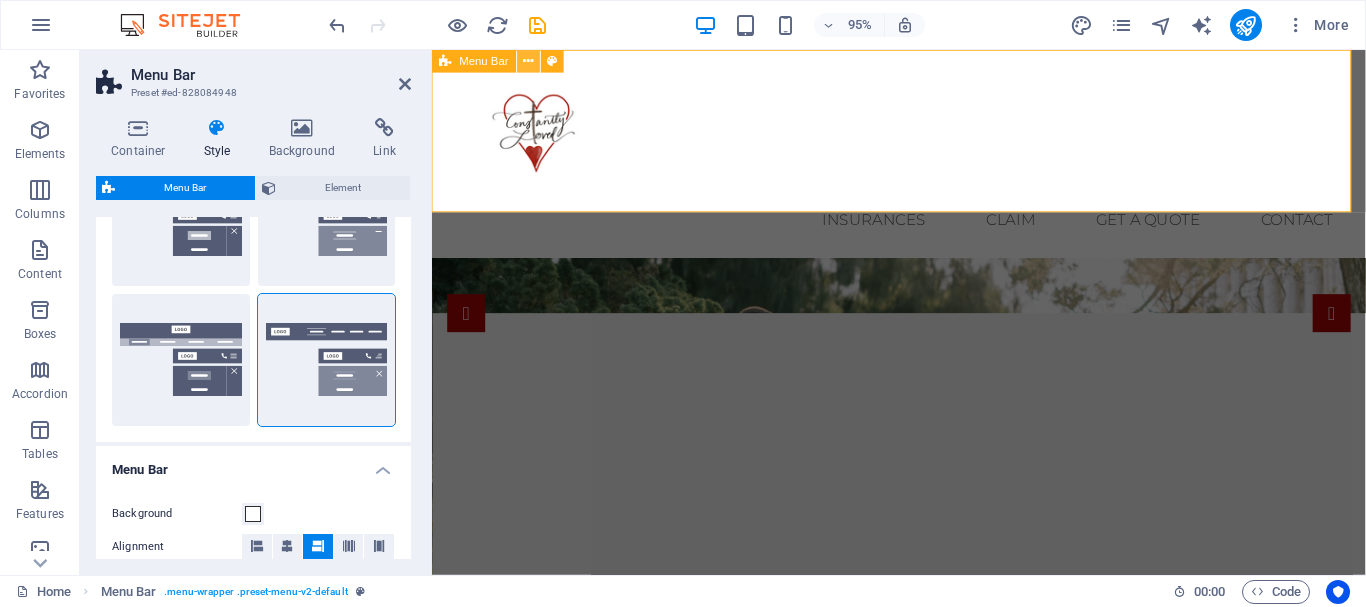 click at bounding box center [529, 61] 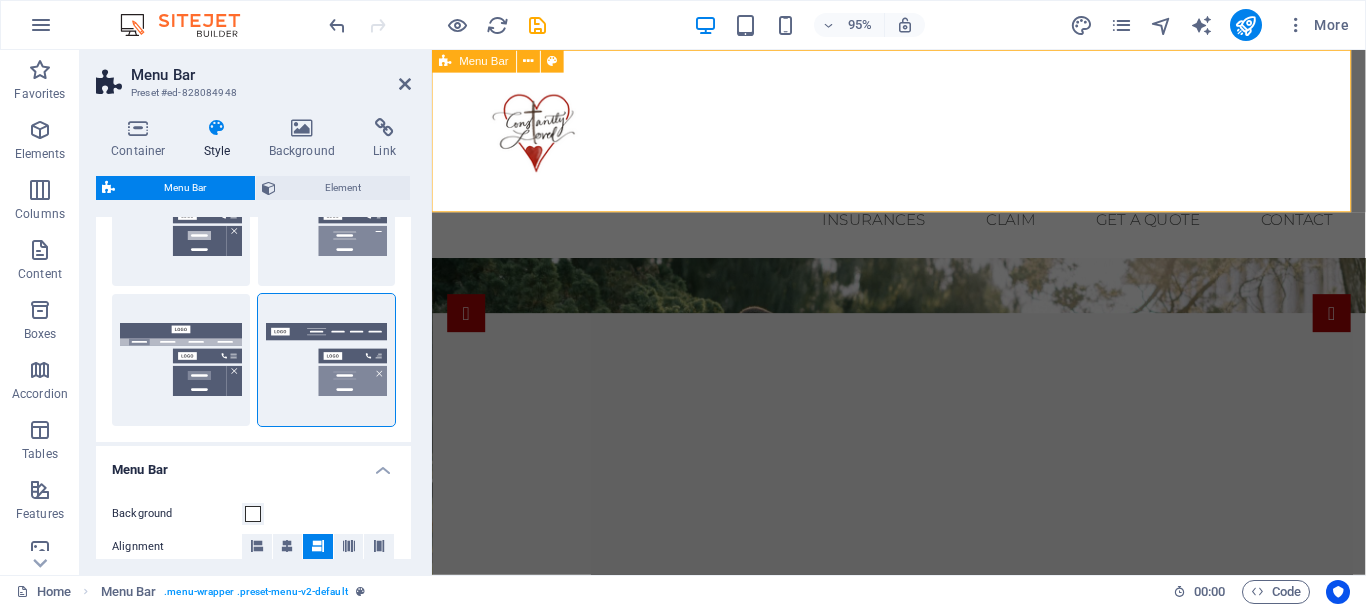 click on "Home Insurances Claim Get a Quote Contact" at bounding box center [923, 159] 